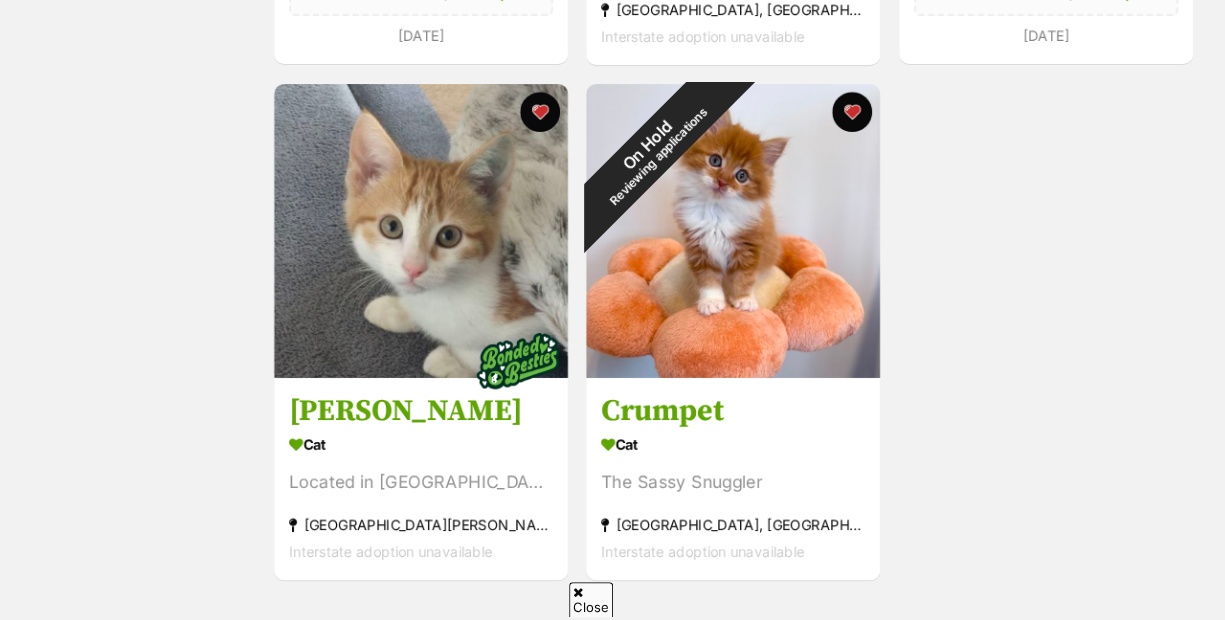 scroll, scrollTop: 3456, scrollLeft: 0, axis: vertical 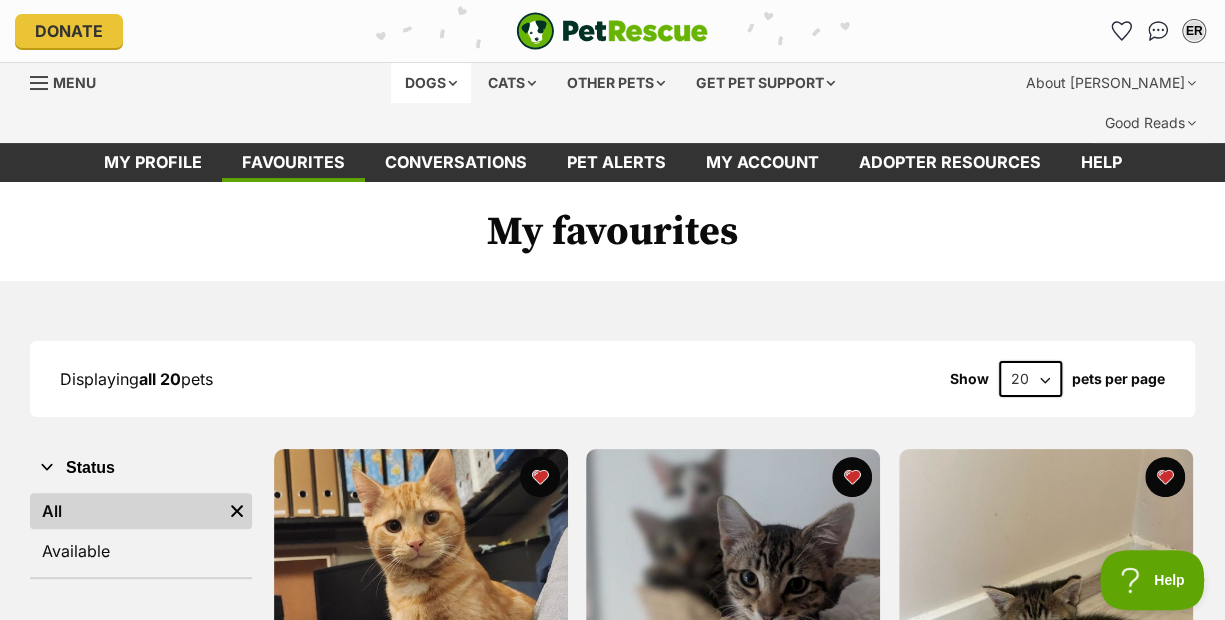 click on "Dogs" at bounding box center [431, 83] 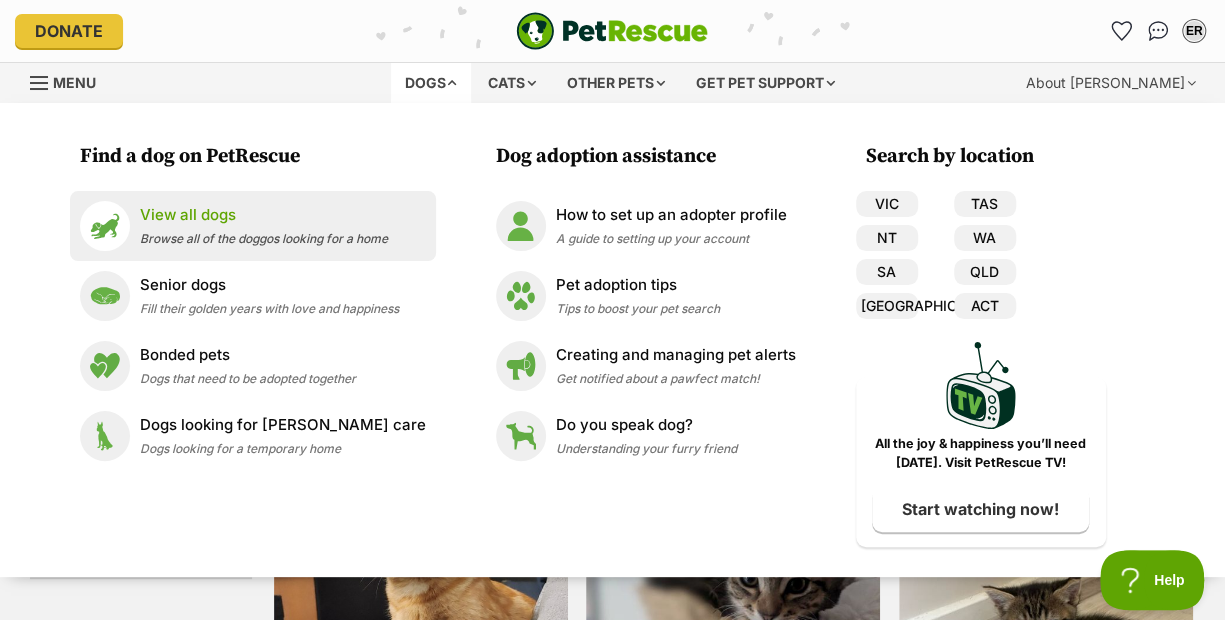 click on "View all dogs" at bounding box center [264, 215] 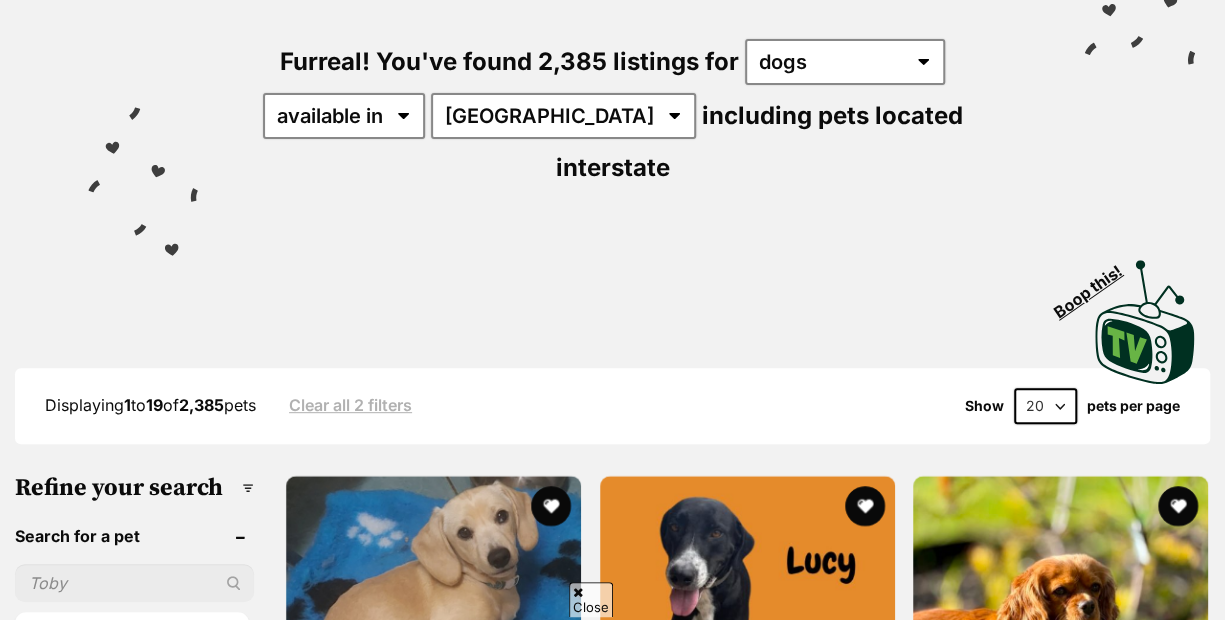 scroll, scrollTop: 590, scrollLeft: 0, axis: vertical 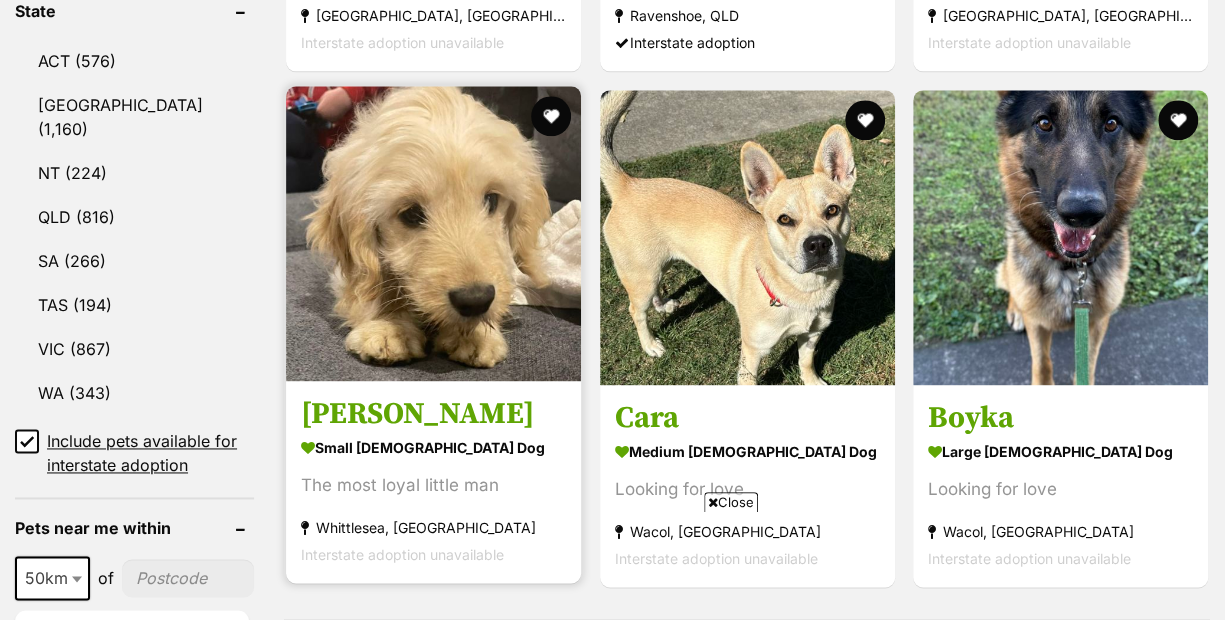 click at bounding box center (433, 233) 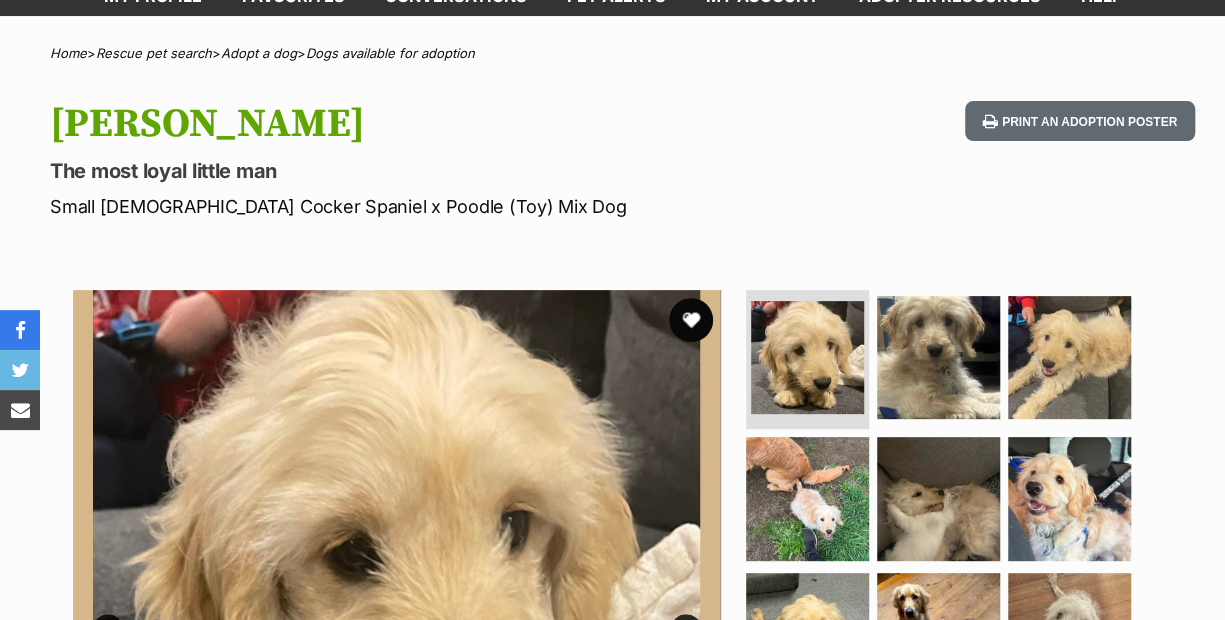 scroll, scrollTop: 166, scrollLeft: 0, axis: vertical 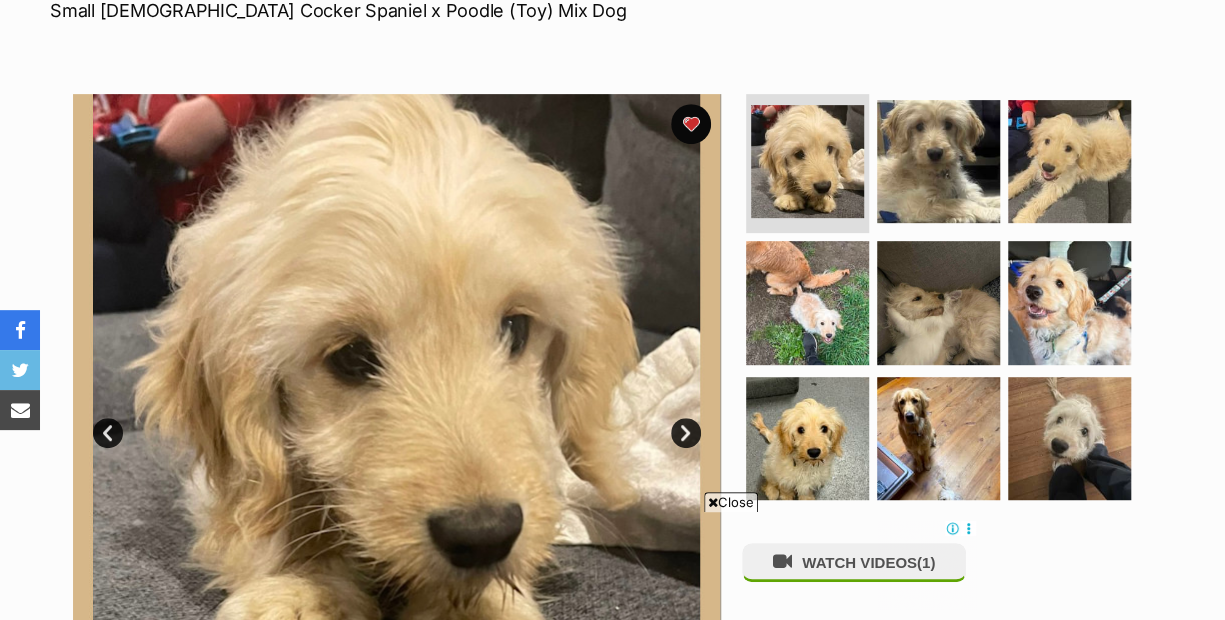 click on "Next" at bounding box center (686, 433) 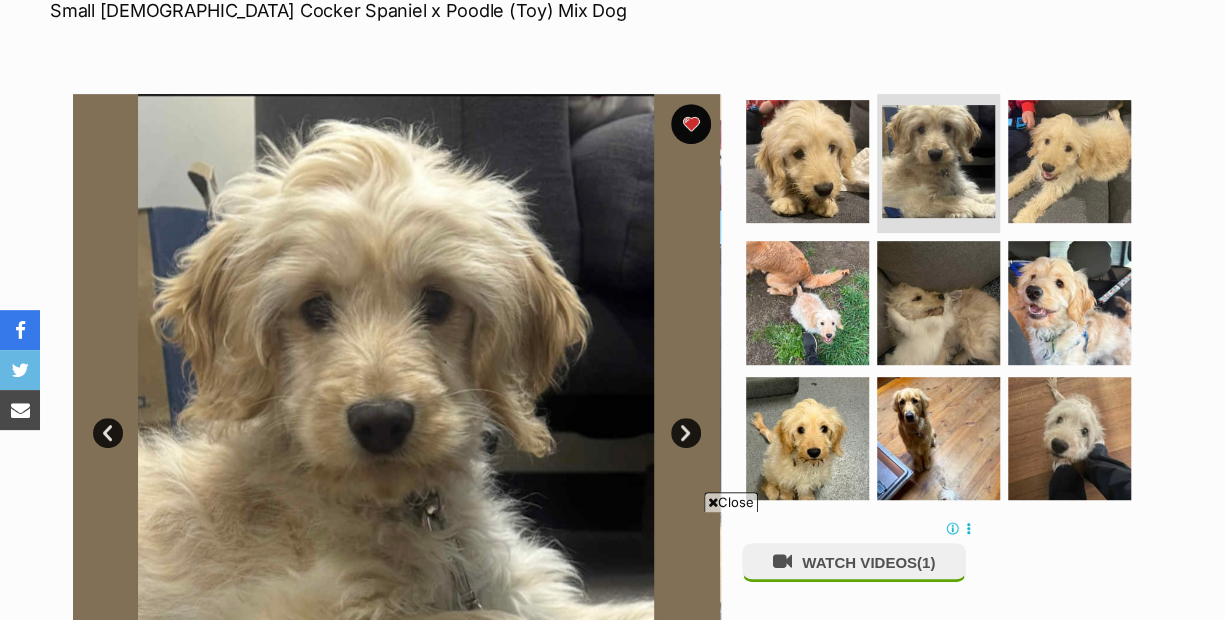 scroll, scrollTop: 0, scrollLeft: 0, axis: both 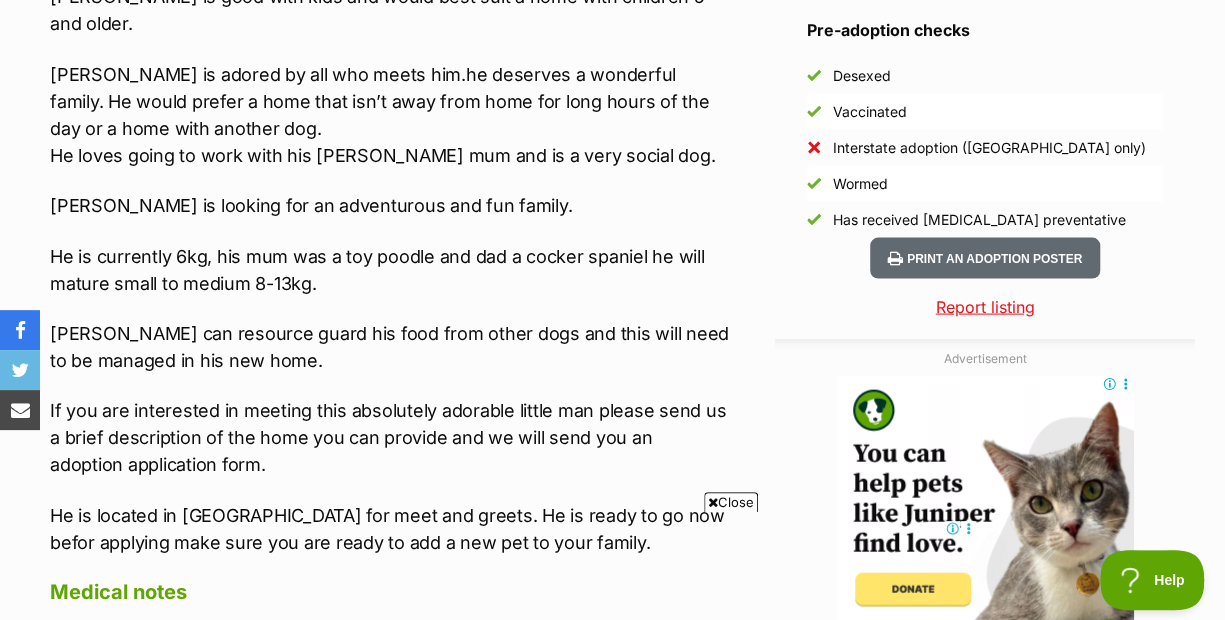 click on "Meet Bertie
With a strut and a smile wherever he goes, Bertie is absolute pure delight. He has a gentle and kind personality.
Loving, loyal, affectionate and sweet he is truely a wonderful pup.
Bertie walks well on lead, loves meeting new people, is outgoing and friendly. He can sit and is learning to drop.
He loves toys and playing fetch. He is toilet trained and crate trained, travels well in the car.
Bertie is great with cats and loves meeting new canine friends. He can be a little apprehensive with overly exuberant dogs but otherwise truely loves to play and their company.
He is wonderful off lead, he has a fanatic recall and would benefit from home committed to his training and socialisation.
He currently lives in a multi pet house hold and is even good with the goat and horses. He enjoys farm life and is a truely take anywhere do anything kind of dog.
Bertie is good with kids and would best suit a home with children 5 and older." at bounding box center (389, -28) 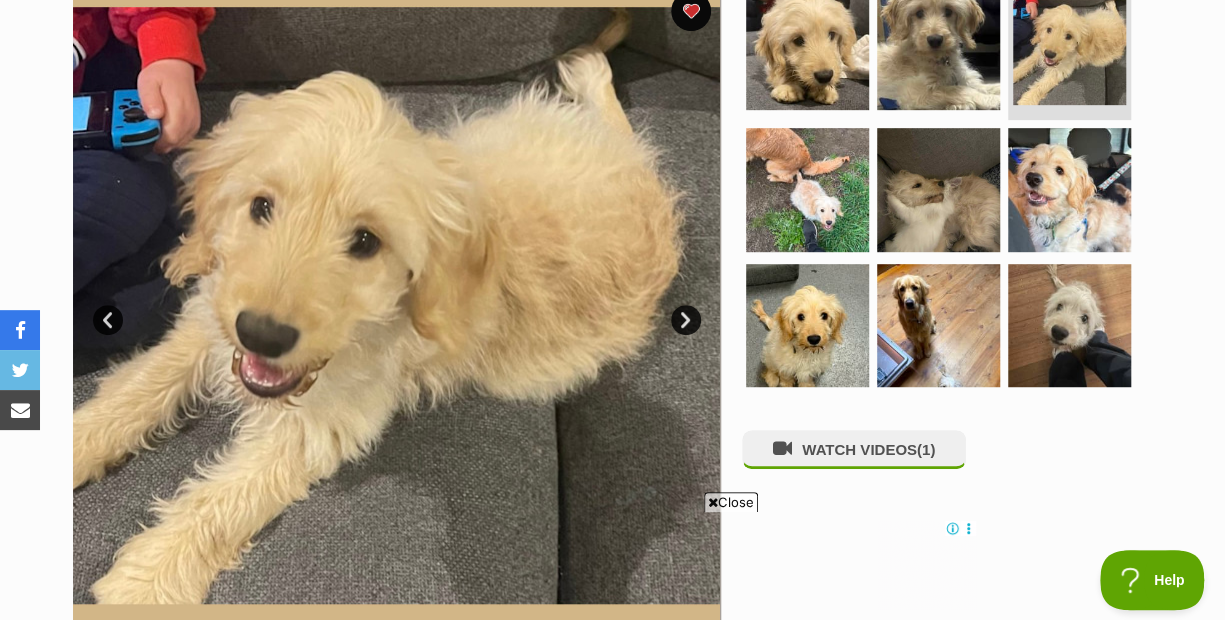 scroll, scrollTop: 473, scrollLeft: 0, axis: vertical 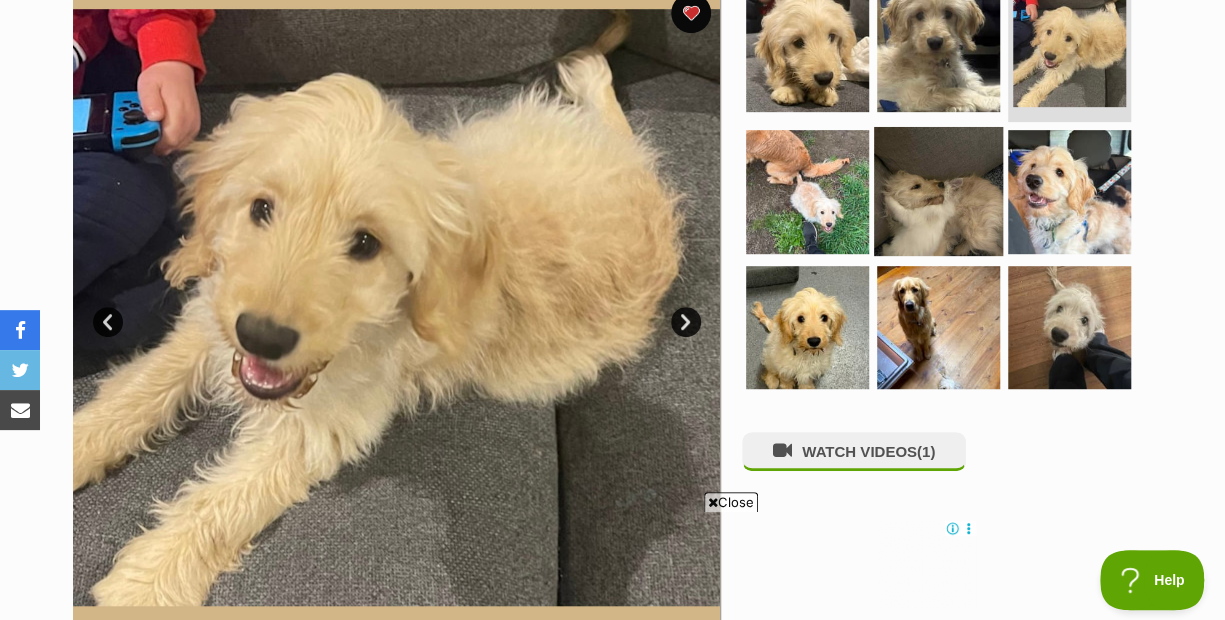 click at bounding box center [938, 191] 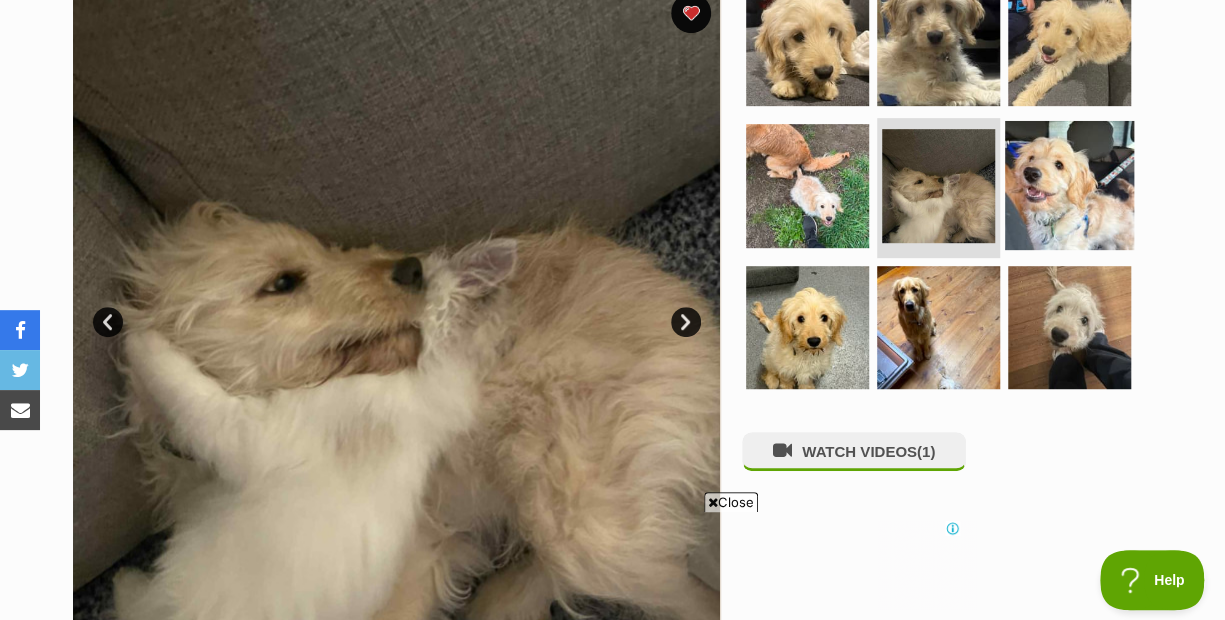 scroll, scrollTop: 0, scrollLeft: 0, axis: both 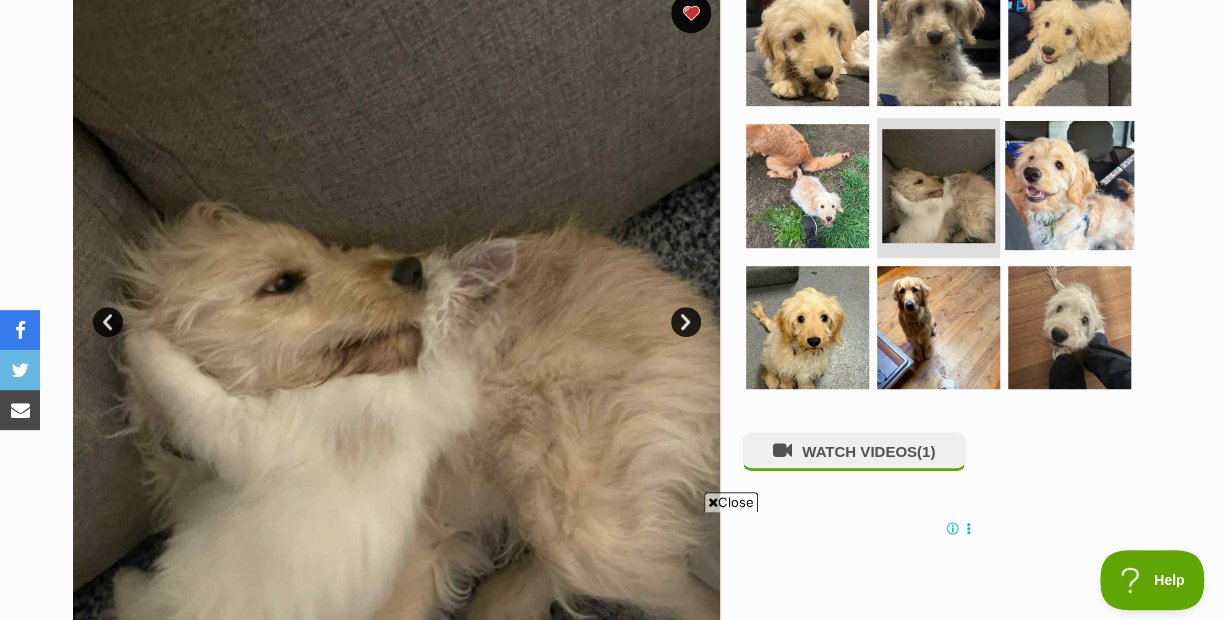 click at bounding box center (1069, 185) 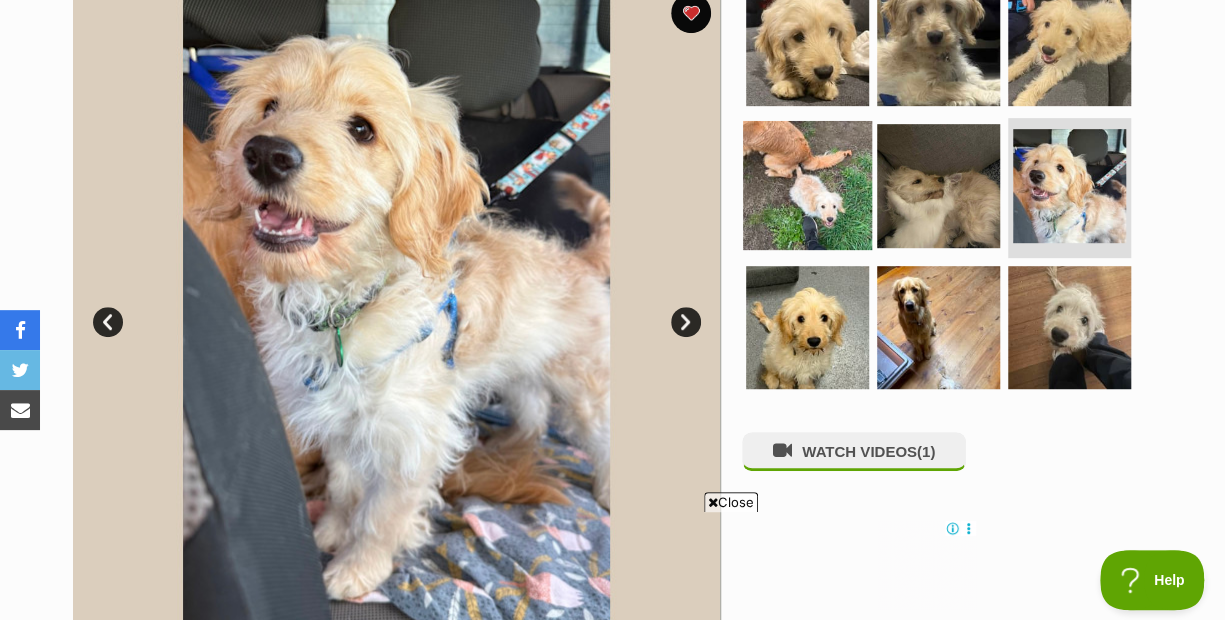 click at bounding box center (807, 185) 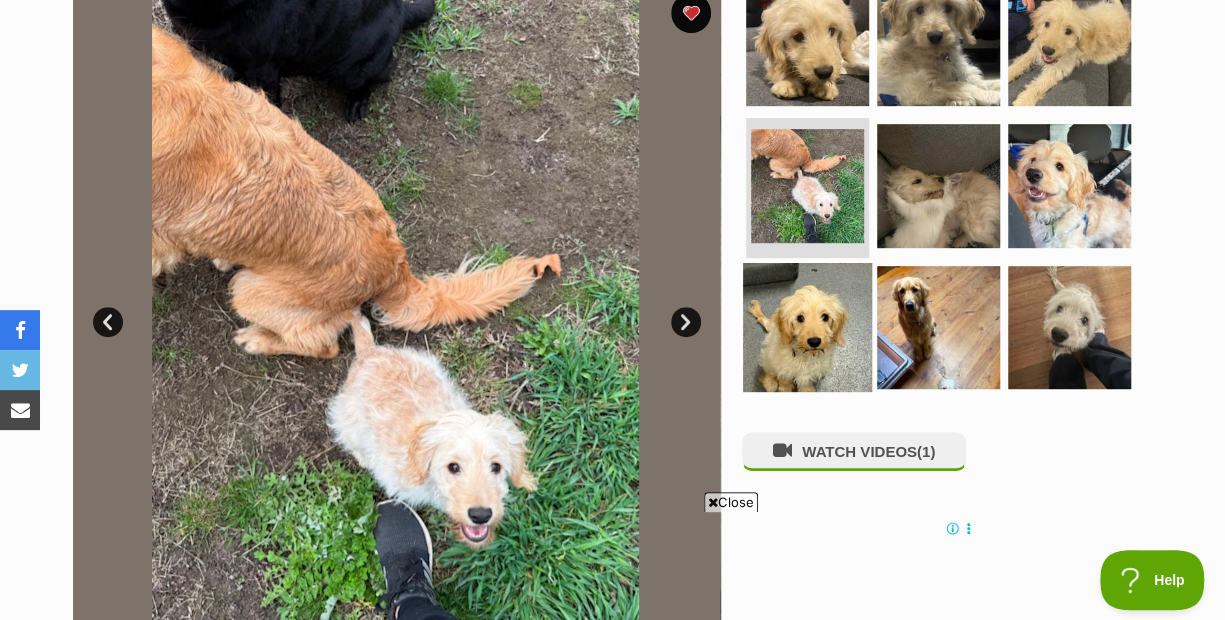 click at bounding box center (807, 327) 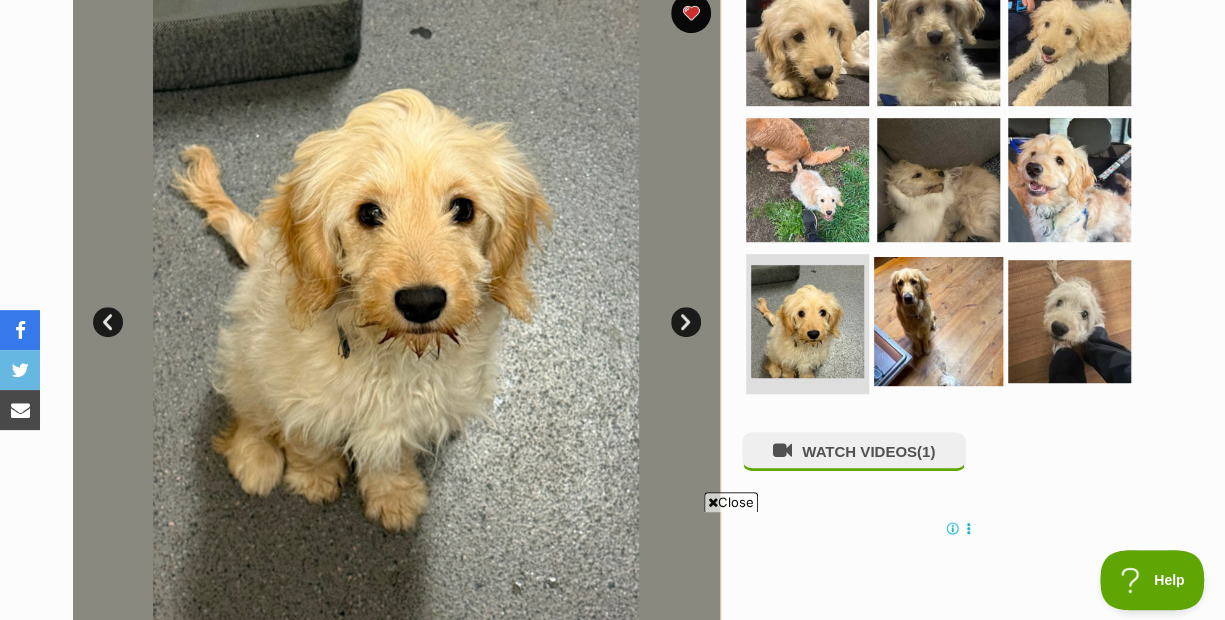 click at bounding box center (938, 321) 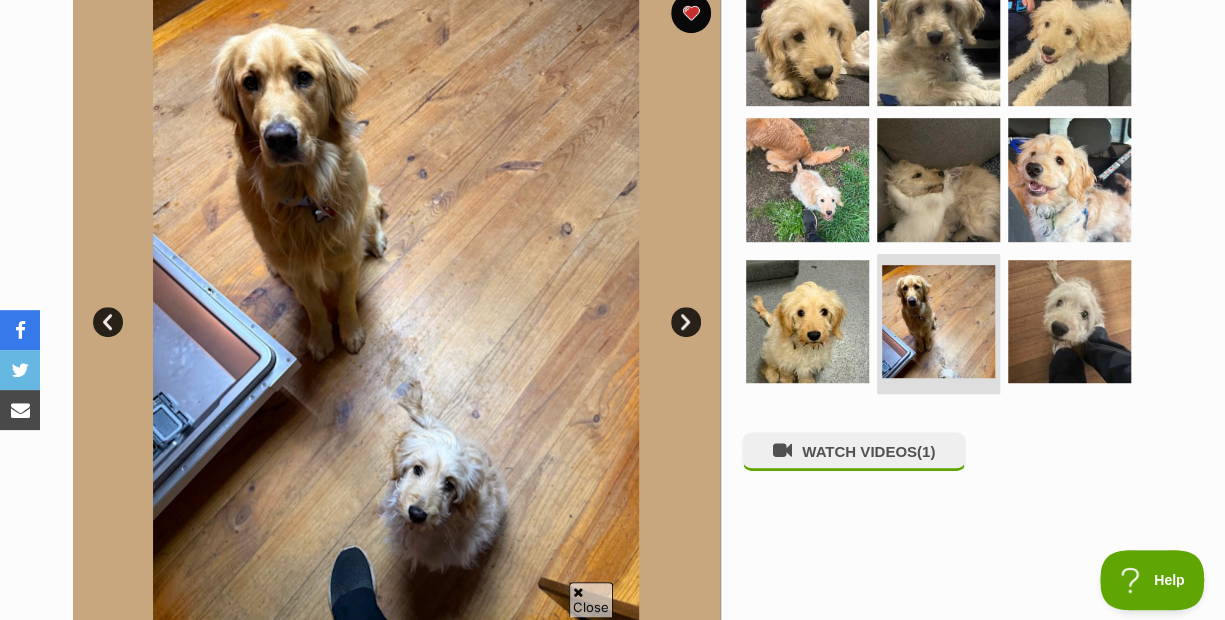 click on "Available
8
of 9 images
8
of 9 images
8
of 9 images
8
of 9 images
8
of 9 images
8
of 9 images
8
of 9 images
8
of 9 images
8
of 9 images
Next Prev 1 2 3 4 5 6 7 8 9
WATCH VIDEOS
(1)" at bounding box center (613, 292) 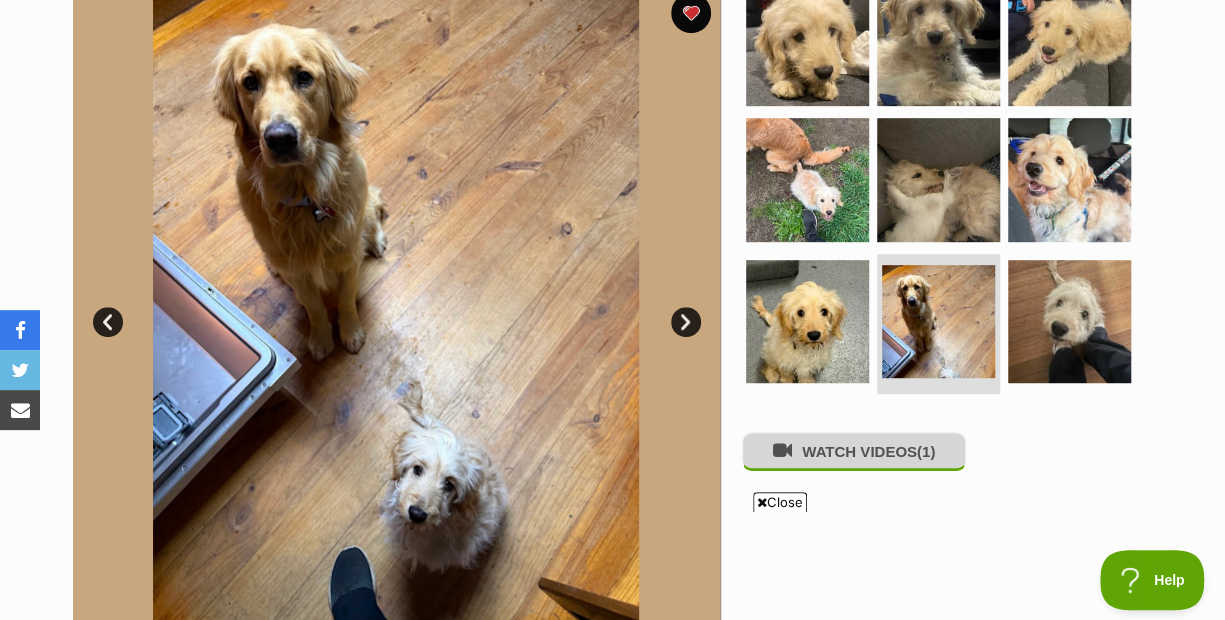 click on "WATCH VIDEOS
(1)" at bounding box center (854, 451) 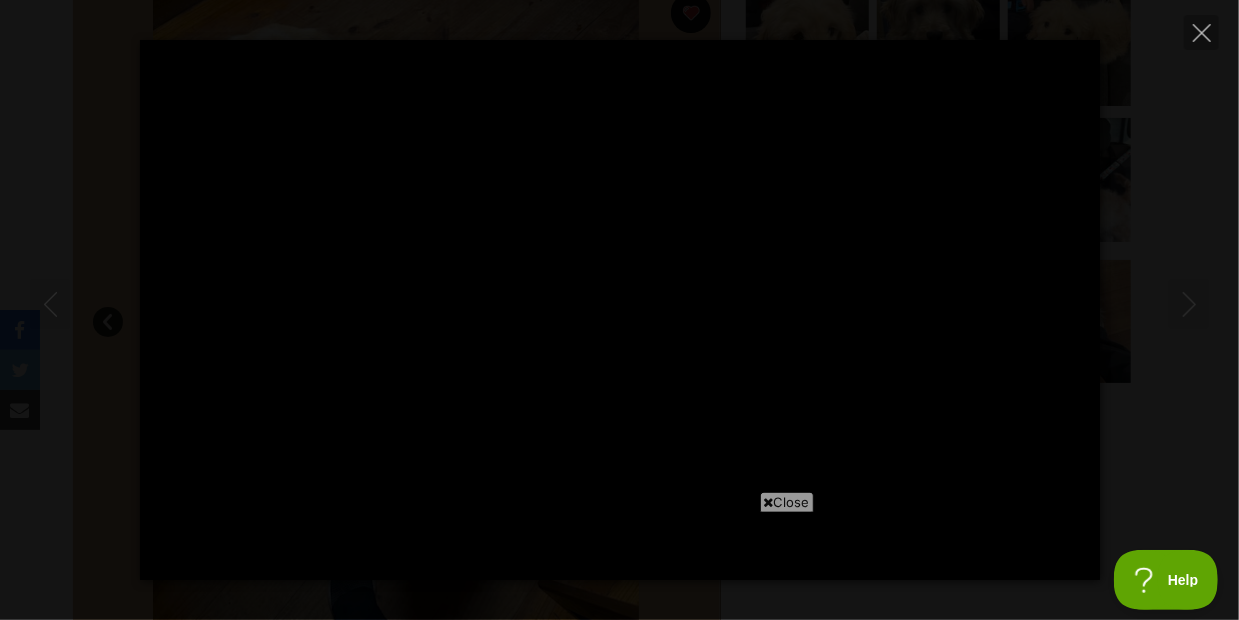 type on "100" 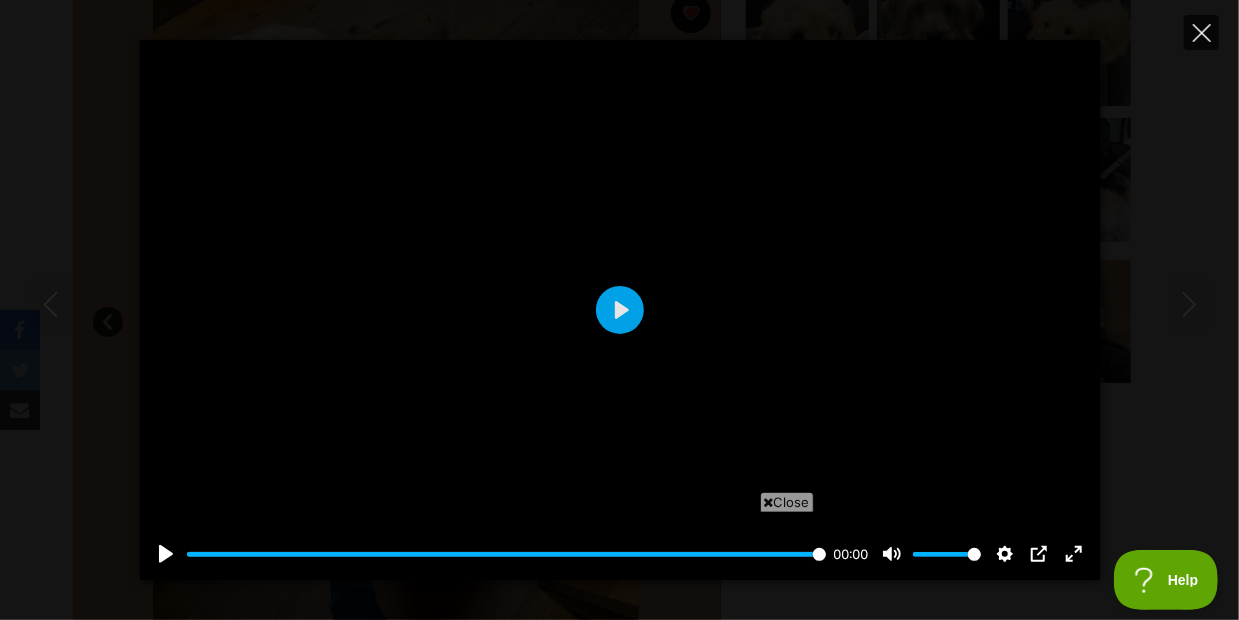 click at bounding box center (1201, 32) 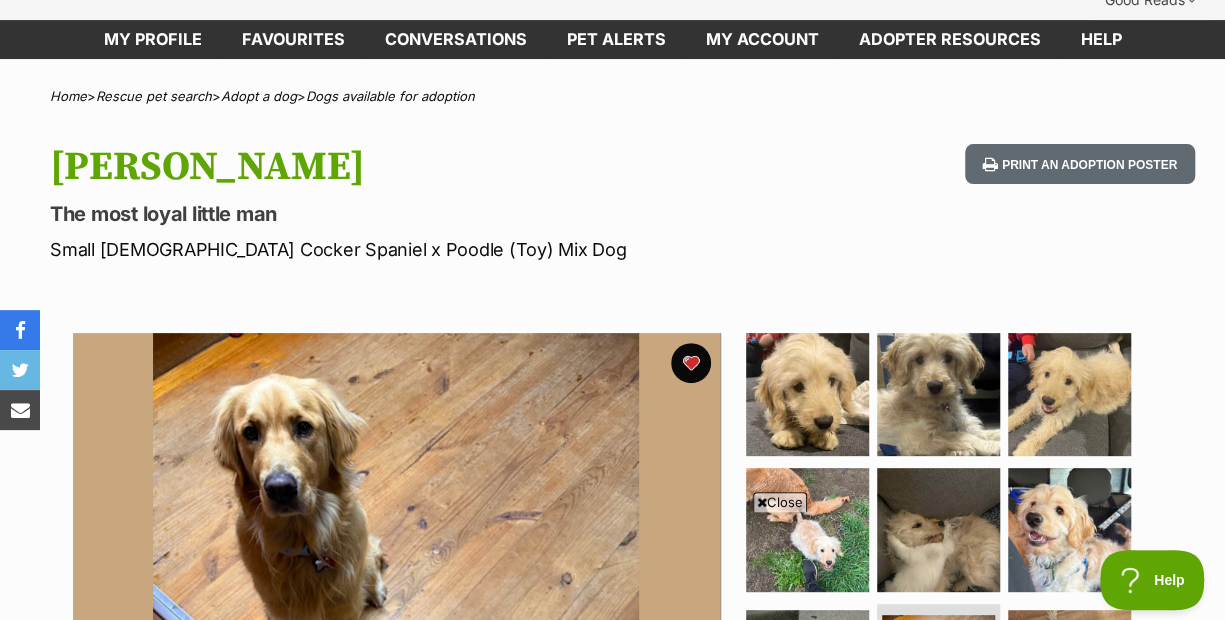 scroll, scrollTop: 0, scrollLeft: 0, axis: both 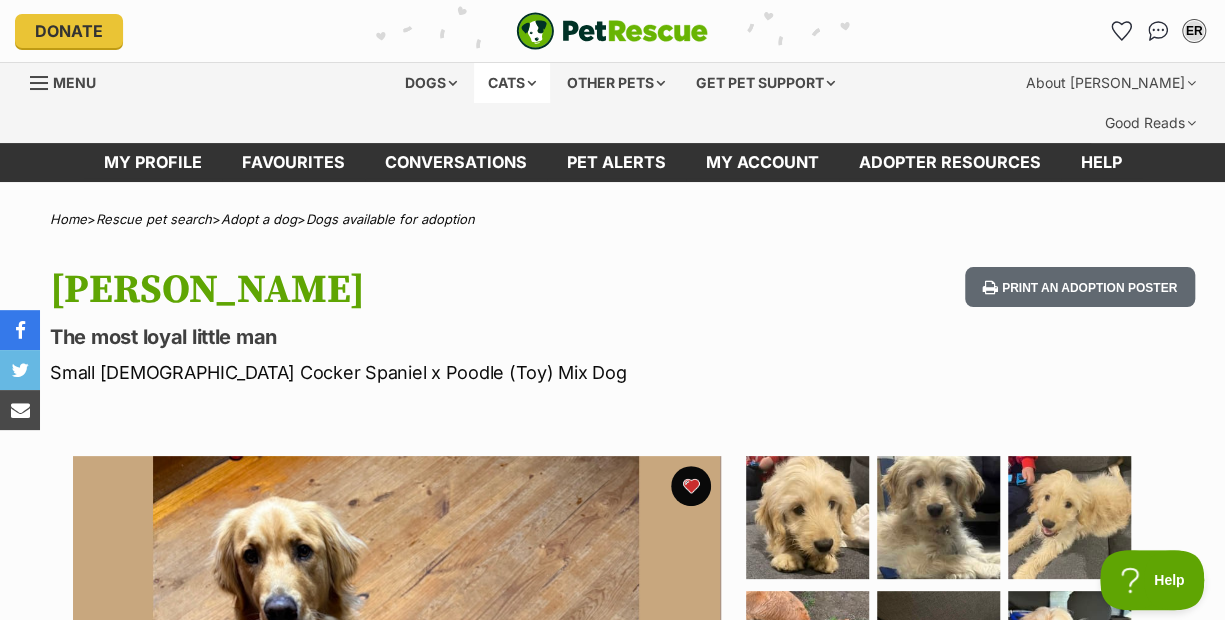 click on "Cats" at bounding box center [512, 83] 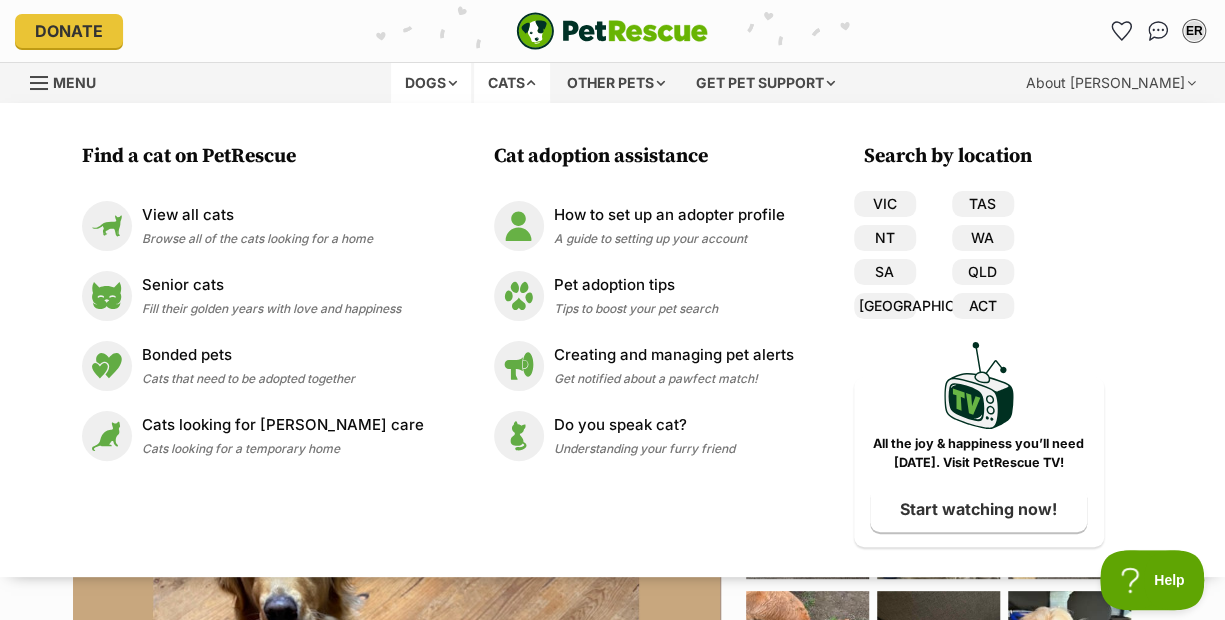 scroll, scrollTop: 0, scrollLeft: 0, axis: both 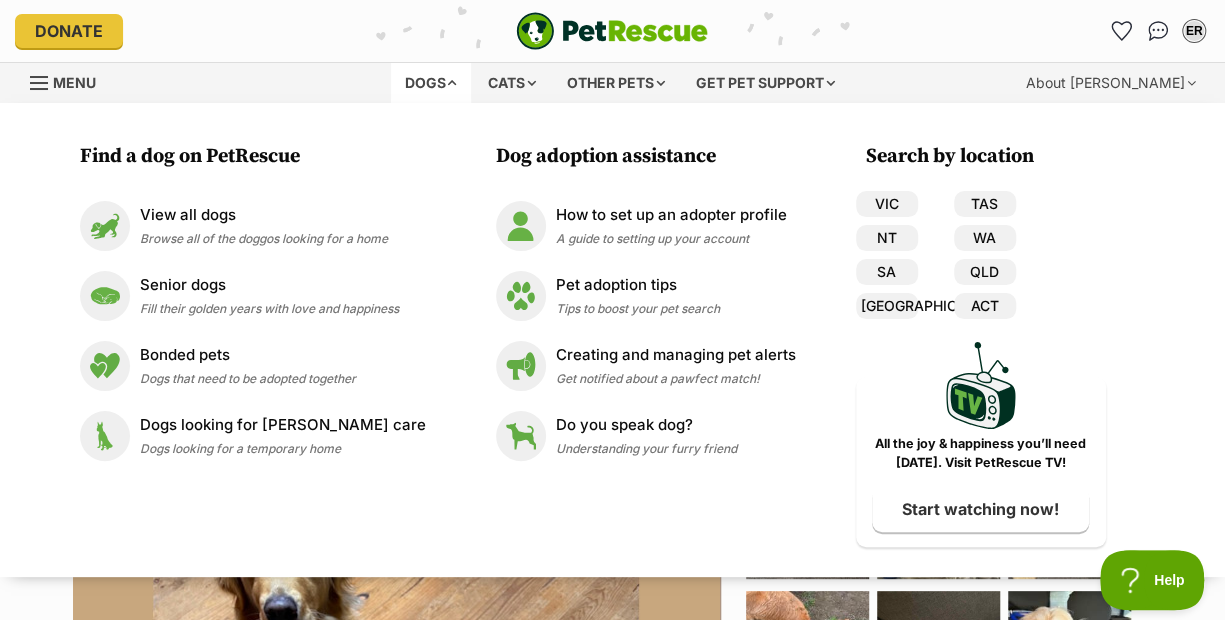 click on "Find a dog on PetRescue
View all dogs
Browse all of the doggos looking for a home
Senior dogs
Fill their golden years with love and happiness
Bonded pets
Dogs that need to be adopted together
Dogs looking for foster care
Dogs looking for a temporary home
Dog adoption assistance
How to set up an adopter profile
A guide to setting up your account
Pet adoption tips
Tips to boost your pet search
Creating and managing pet alerts
Get notified about a pawfect match!
Do you speak dog?
Understanding your furry friend
Search by location
VIC
TAS
NT
WA
SA
QLD
NSW
ACT
PetRescue TV
All the joy & happiness you’ll need today. Visit PetRescue TV!
Start watching now!" at bounding box center (612, 340) 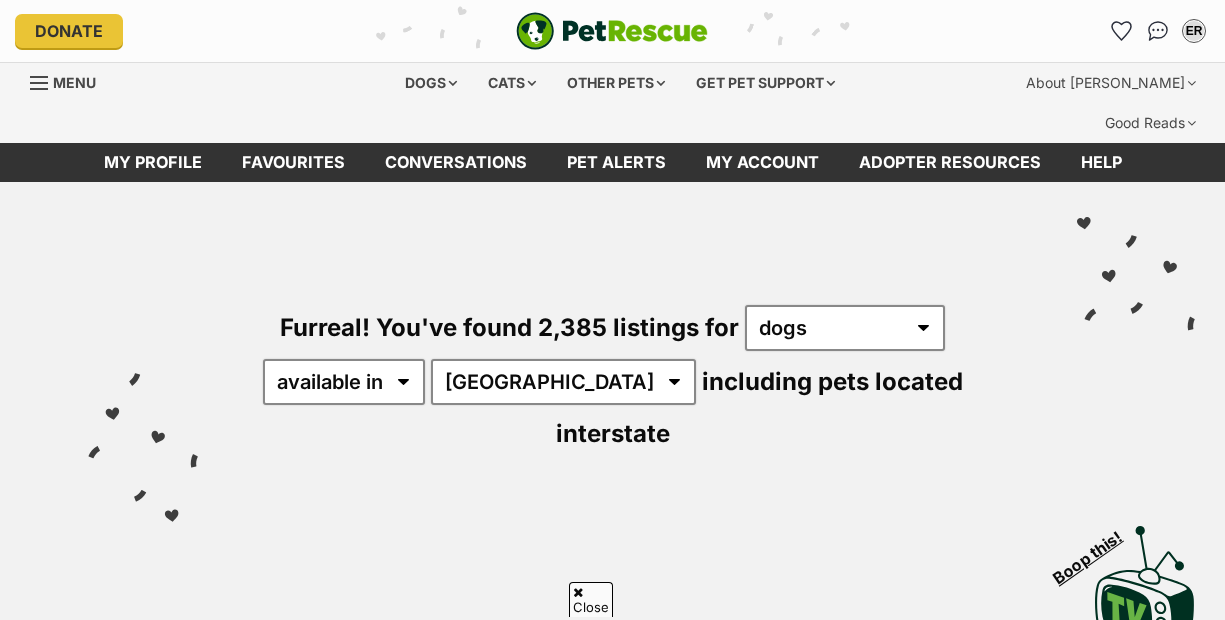 click on "Boyka" at bounding box center [1060, 1582] 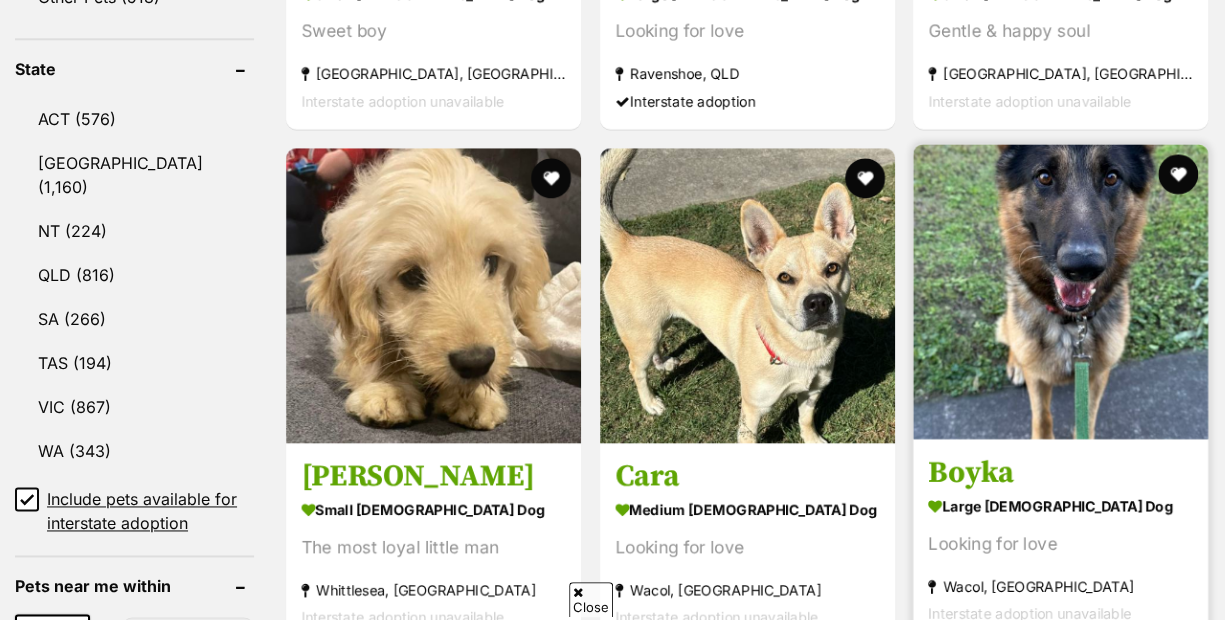 scroll, scrollTop: 1110, scrollLeft: 0, axis: vertical 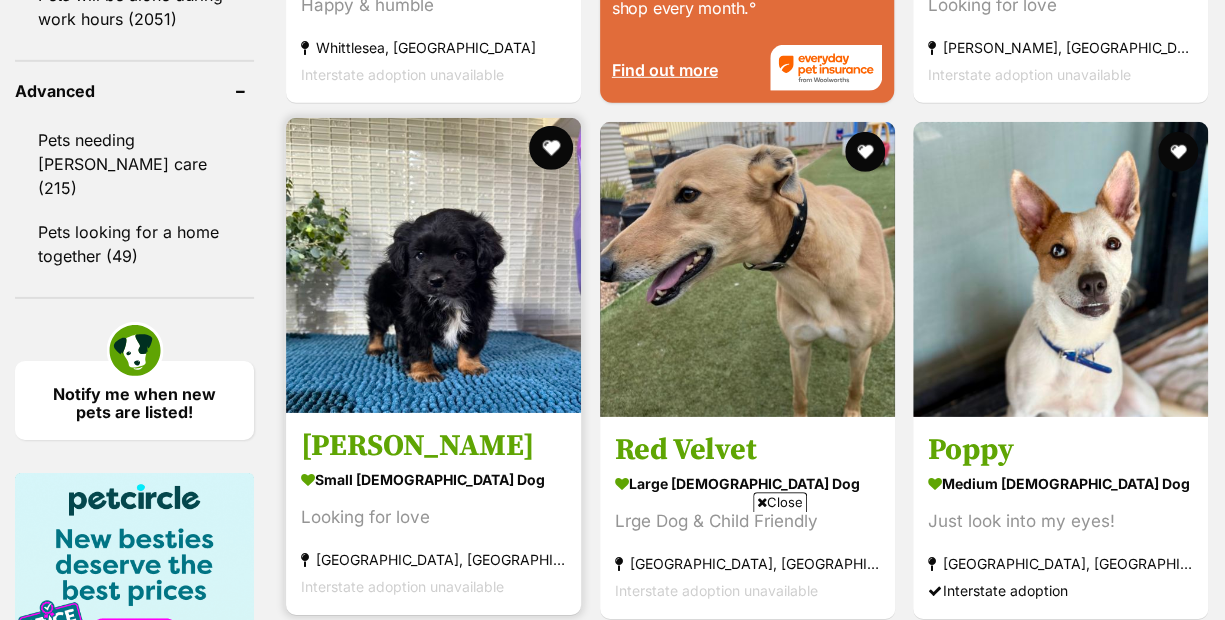 click at bounding box center [551, 148] 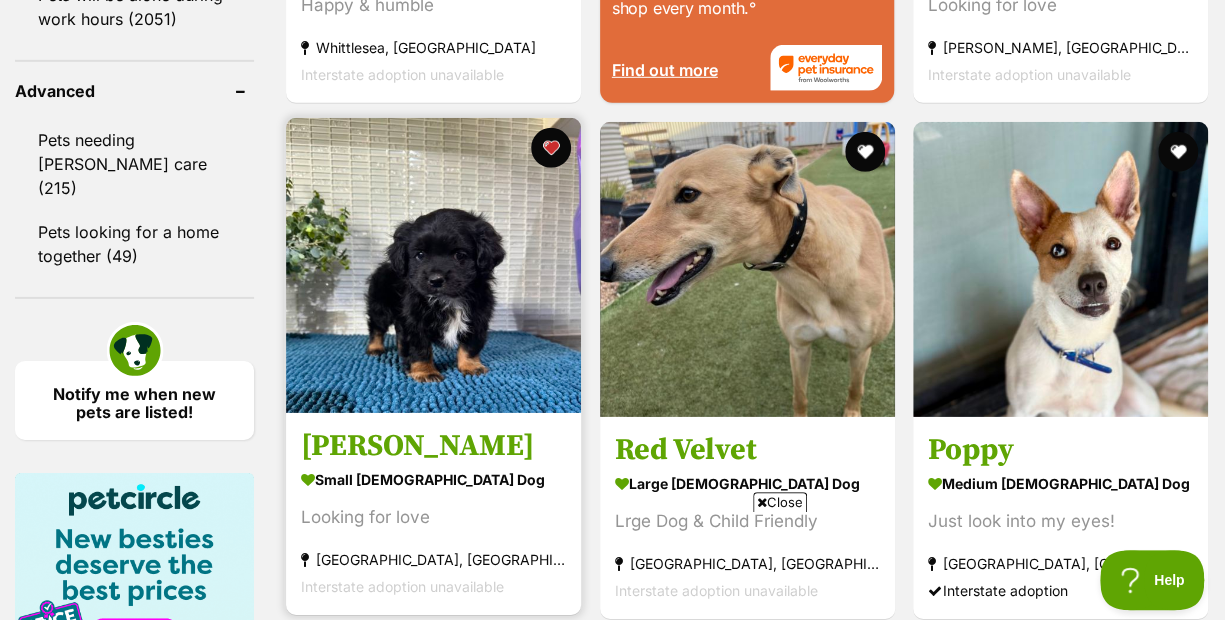 scroll, scrollTop: 0, scrollLeft: 0, axis: both 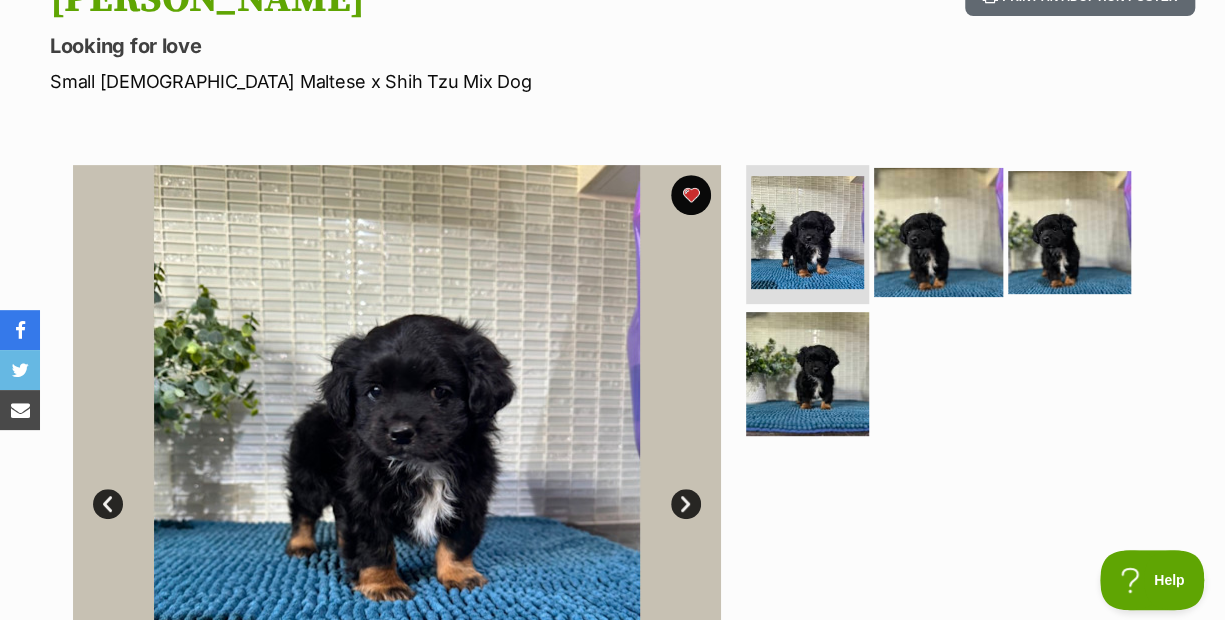 click at bounding box center [938, 231] 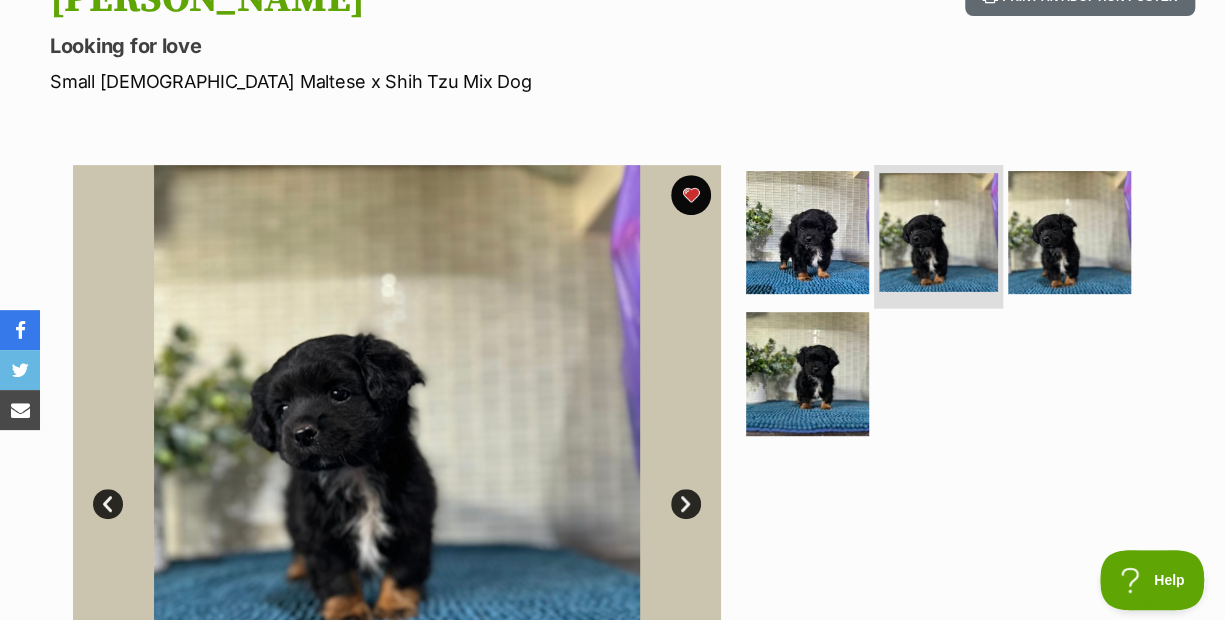 scroll, scrollTop: 0, scrollLeft: 0, axis: both 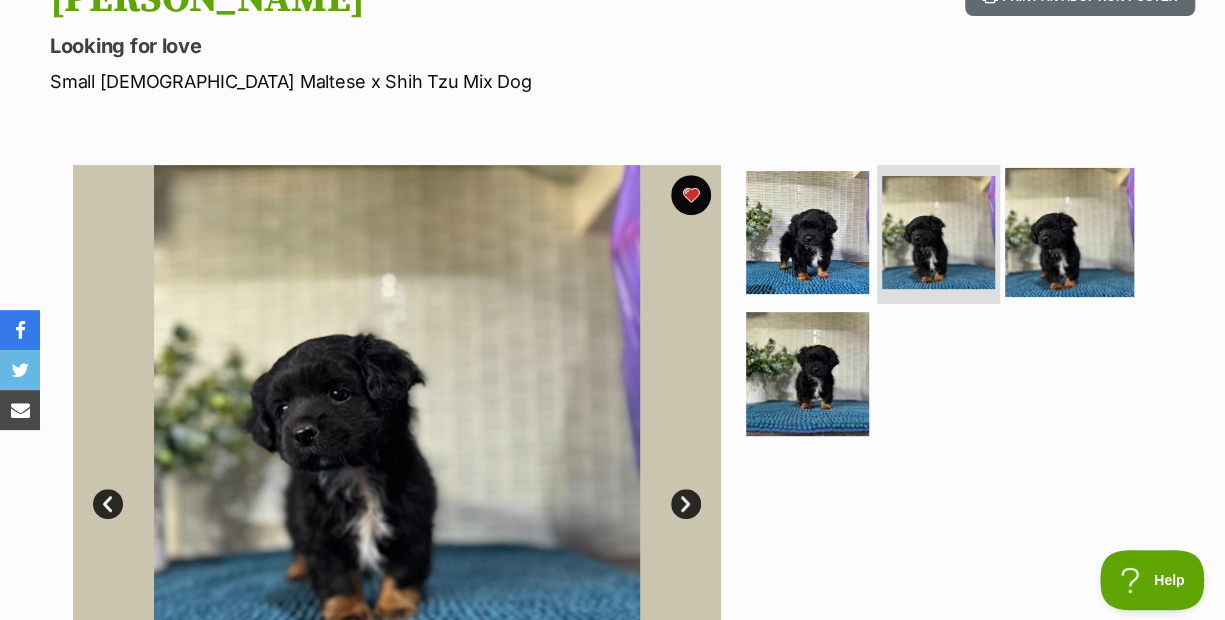 click at bounding box center [1069, 231] 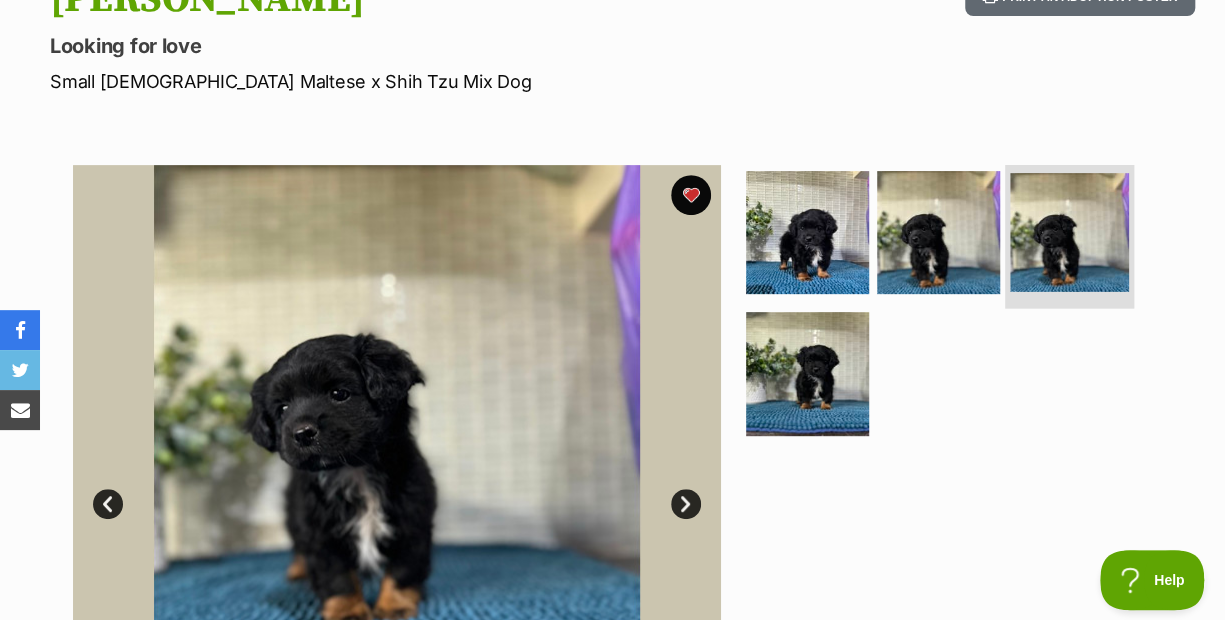 scroll, scrollTop: 0, scrollLeft: 0, axis: both 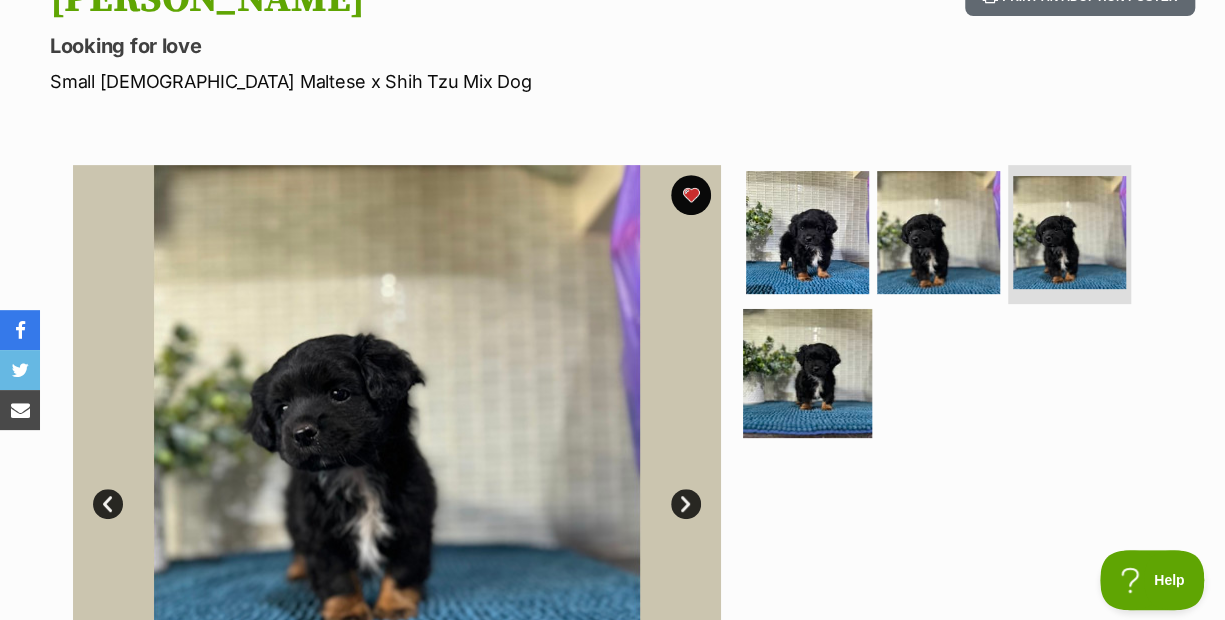 click at bounding box center [807, 373] 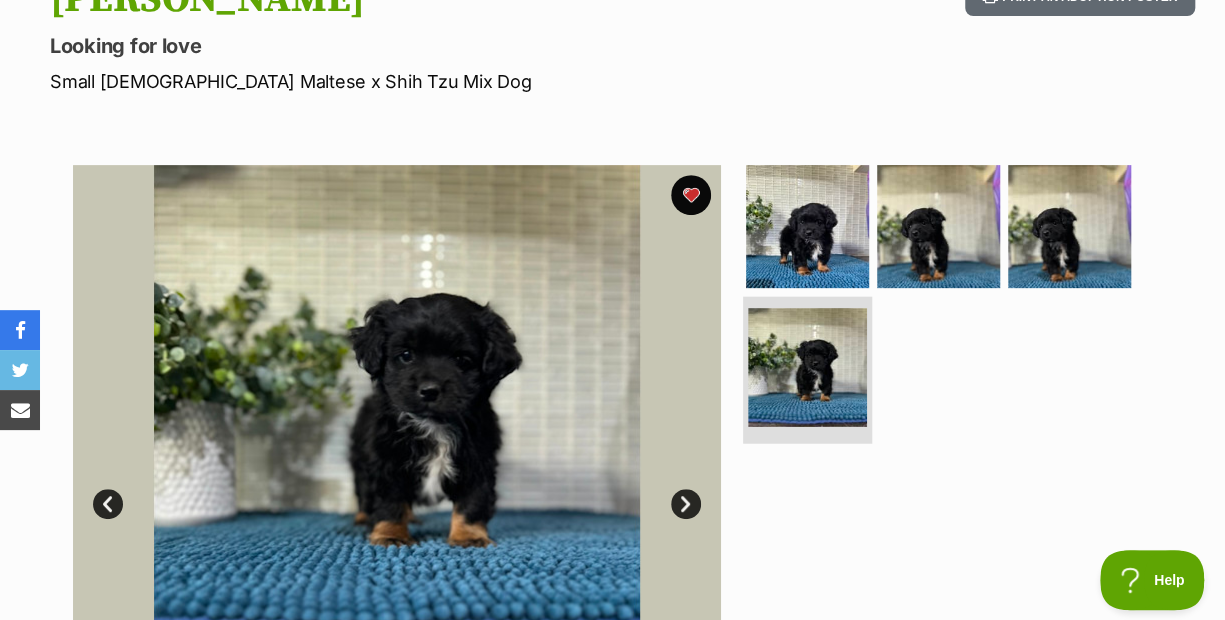 scroll, scrollTop: 0, scrollLeft: 0, axis: both 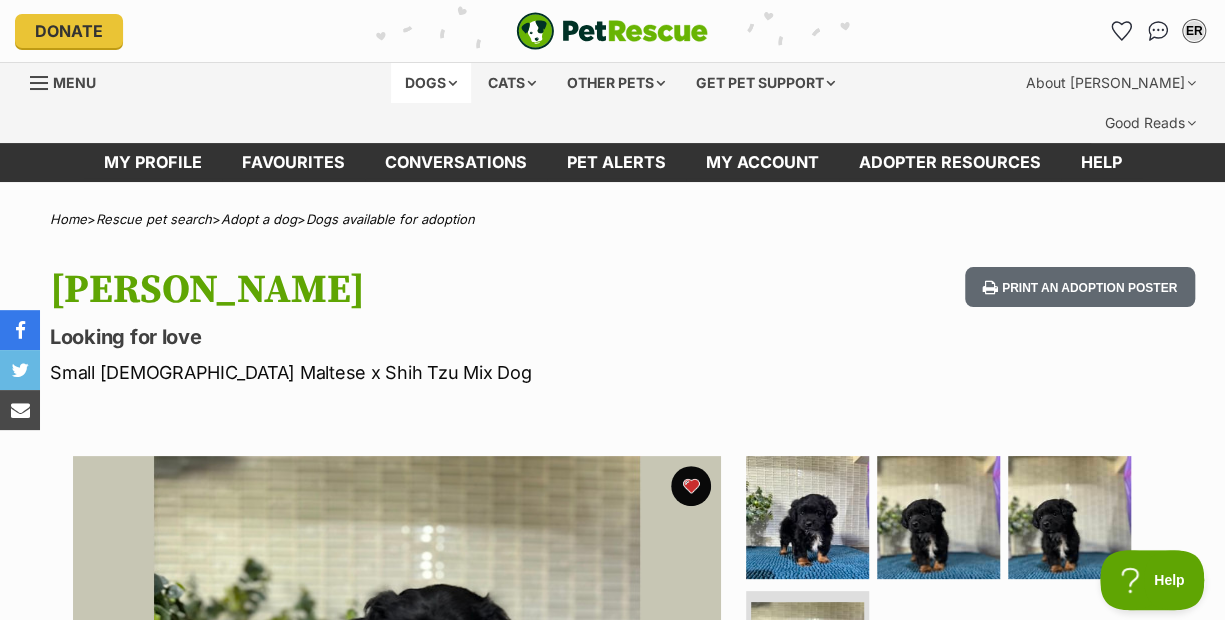 click on "Dogs" at bounding box center [431, 83] 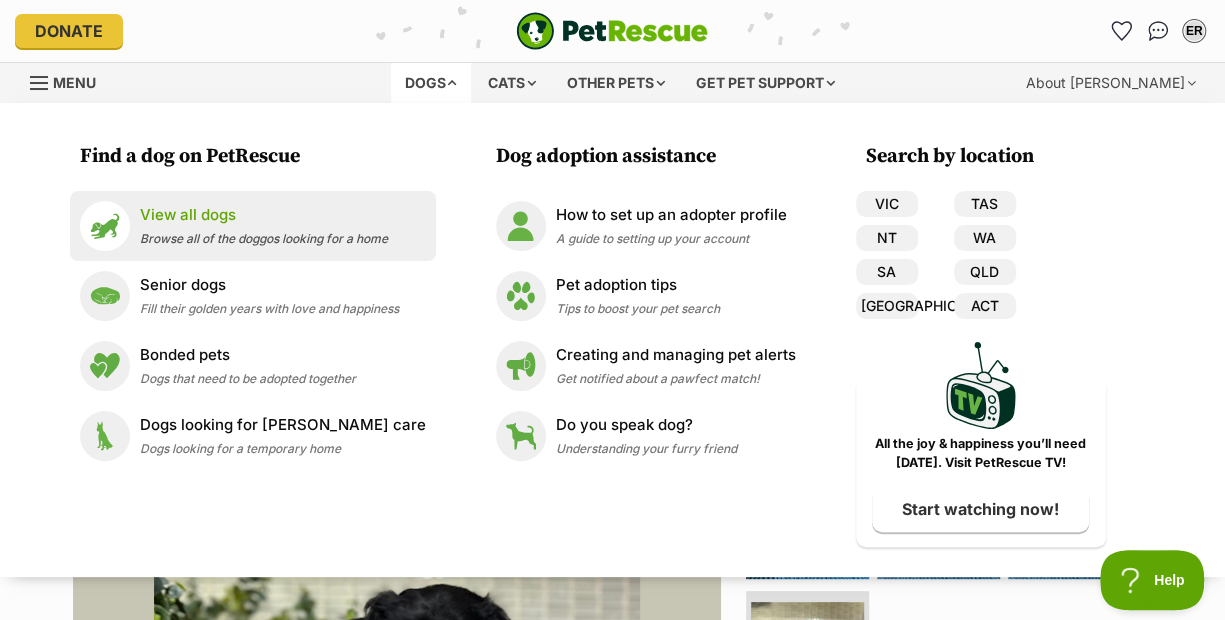 click on "View all dogs" at bounding box center (264, 215) 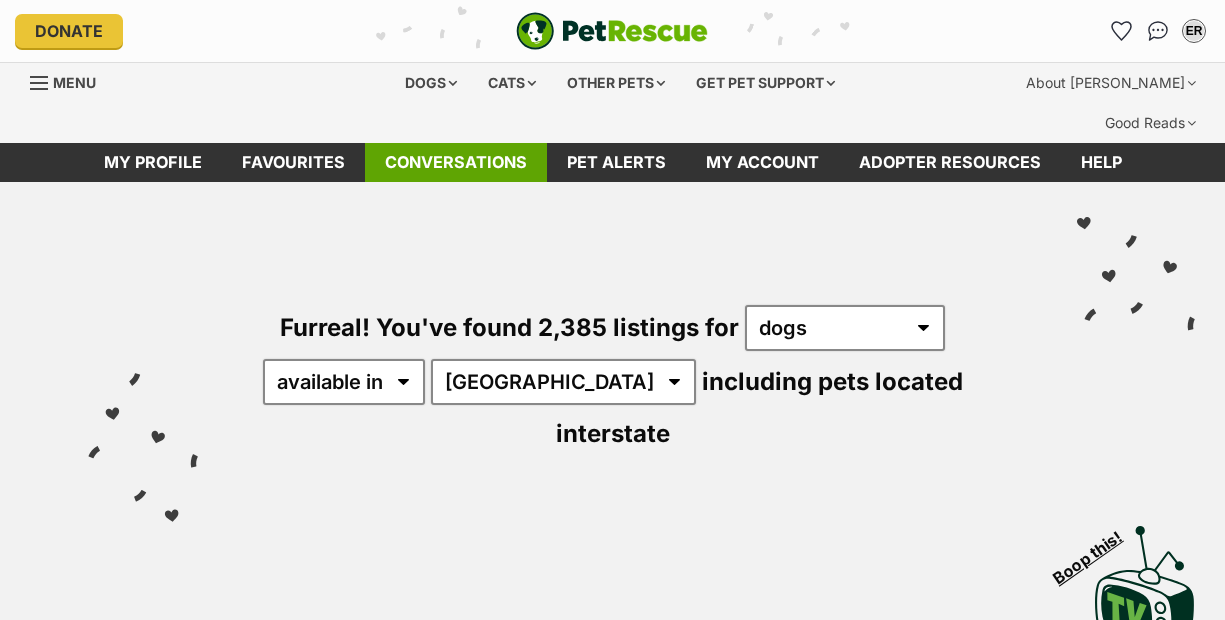 click on "Conversations" at bounding box center (456, 162) 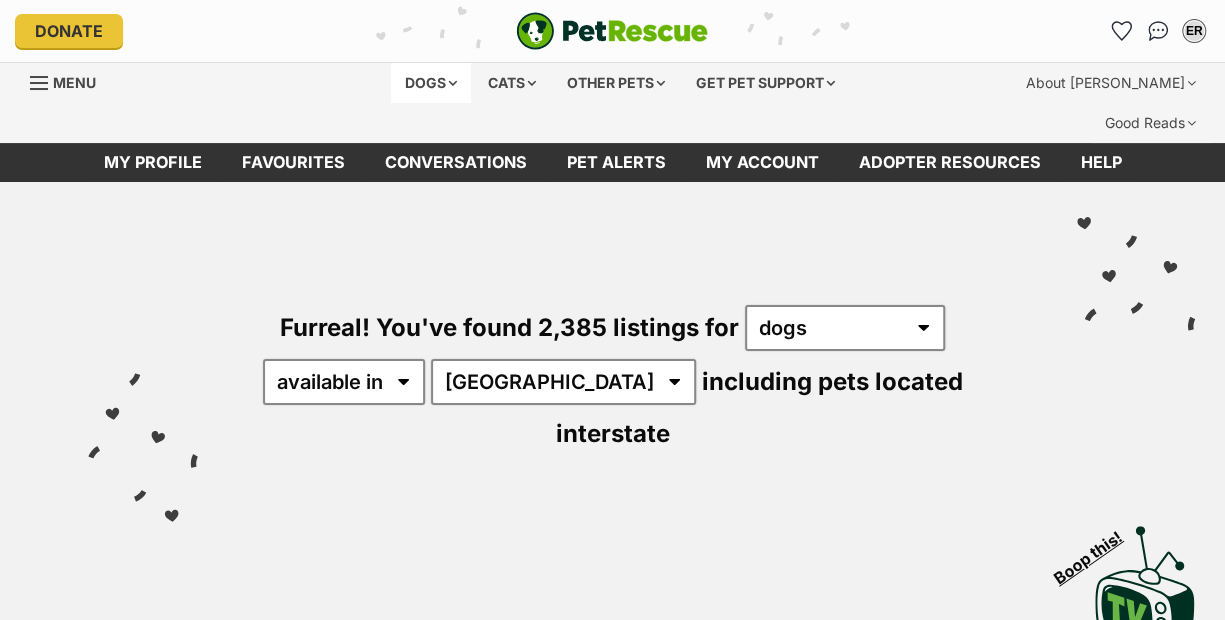 click on "Dogs" at bounding box center [431, 83] 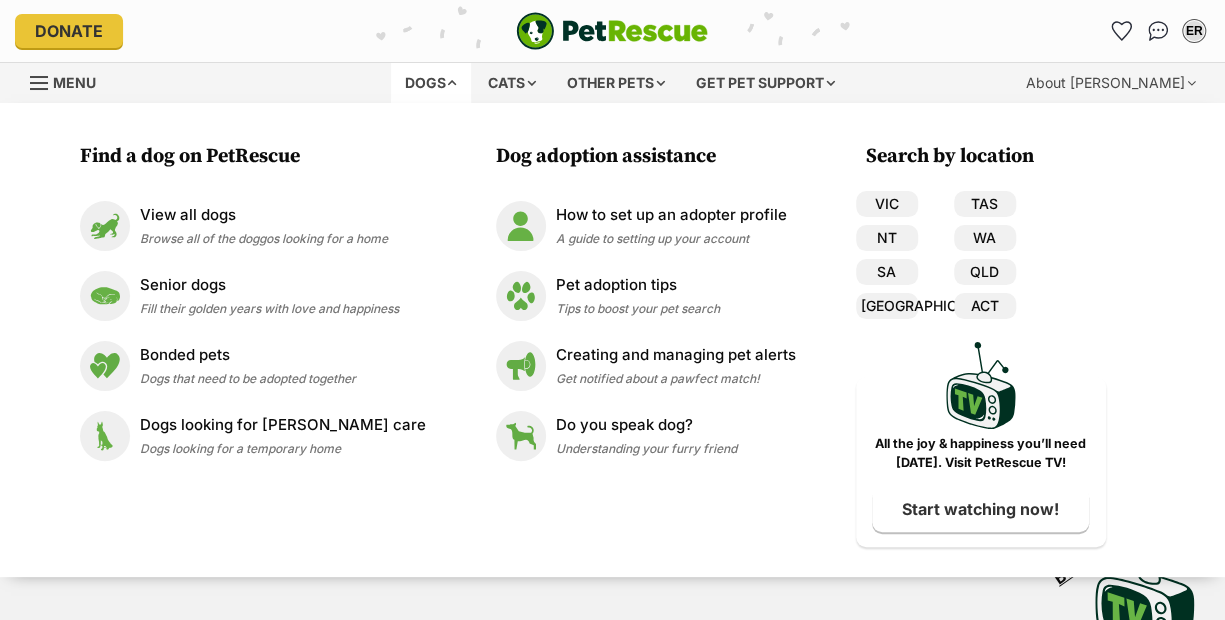 click on "Dogs" at bounding box center [431, 83] 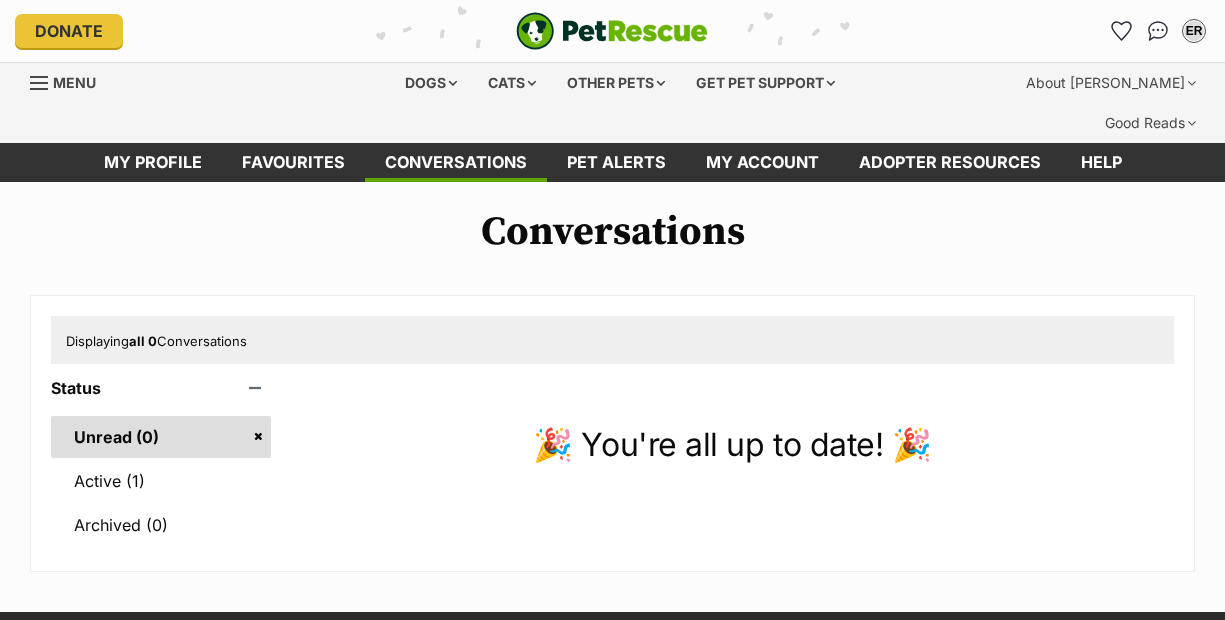 scroll, scrollTop: 0, scrollLeft: 0, axis: both 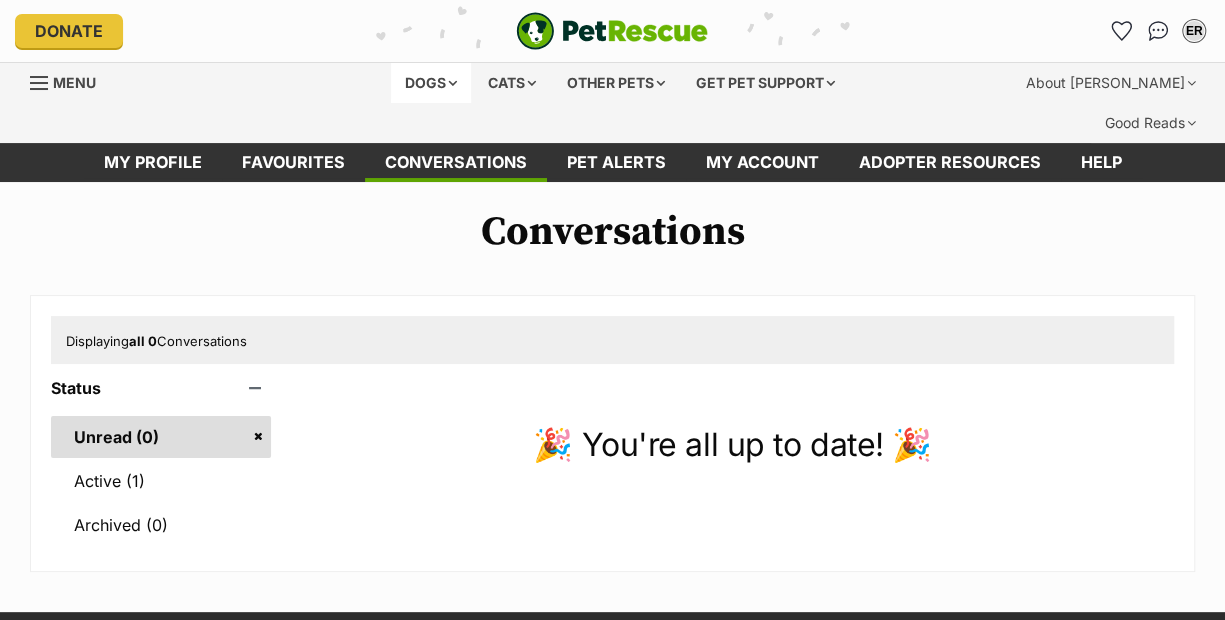 click on "Dogs" at bounding box center [431, 83] 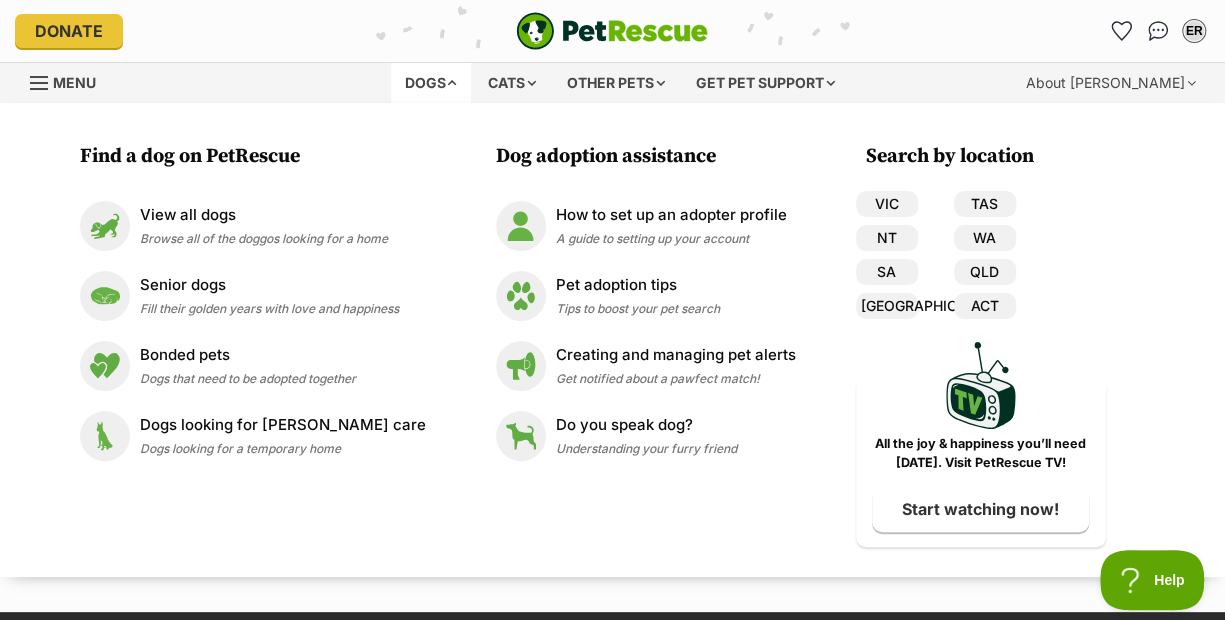 scroll, scrollTop: 0, scrollLeft: 0, axis: both 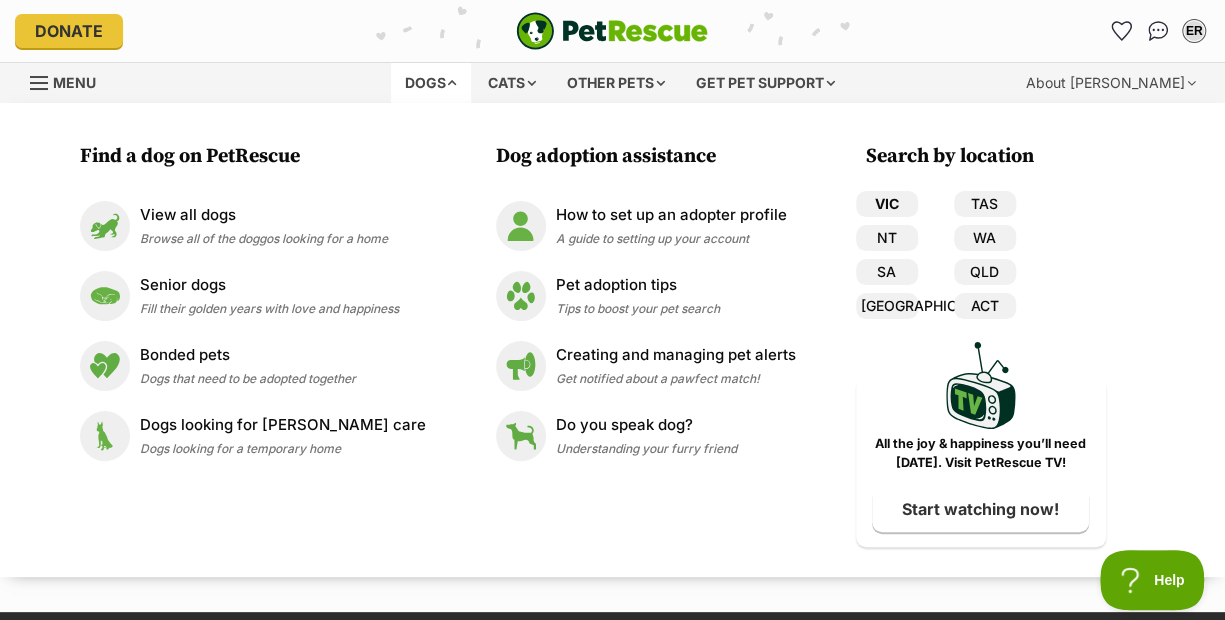 click on "VIC" at bounding box center [887, 204] 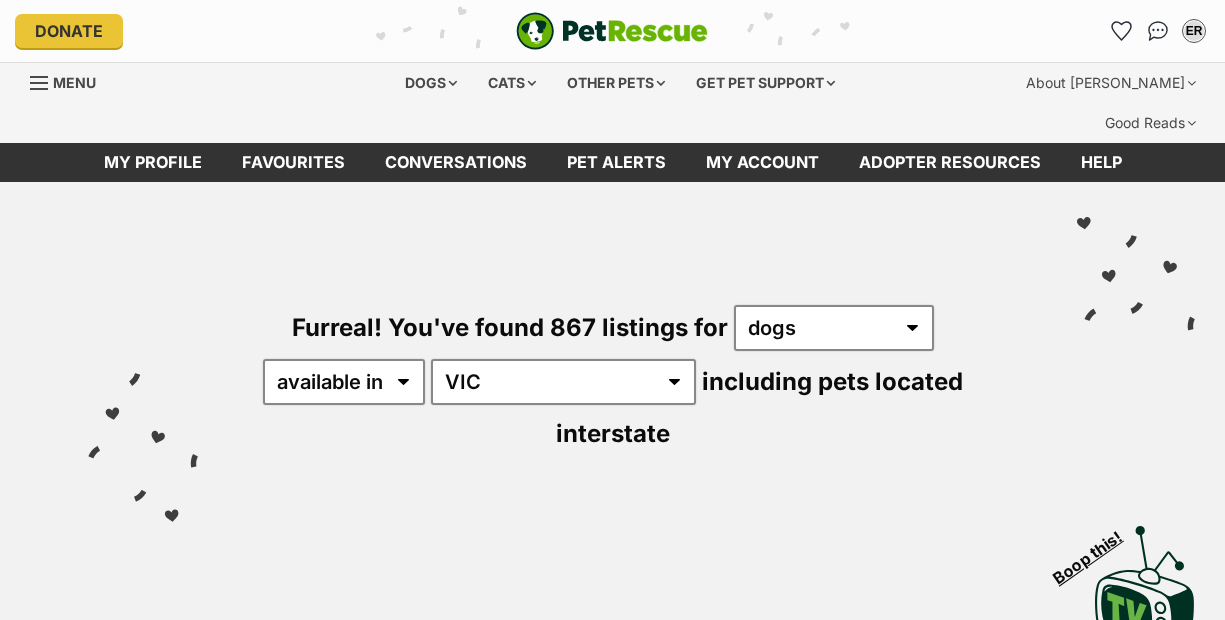 scroll, scrollTop: 0, scrollLeft: 0, axis: both 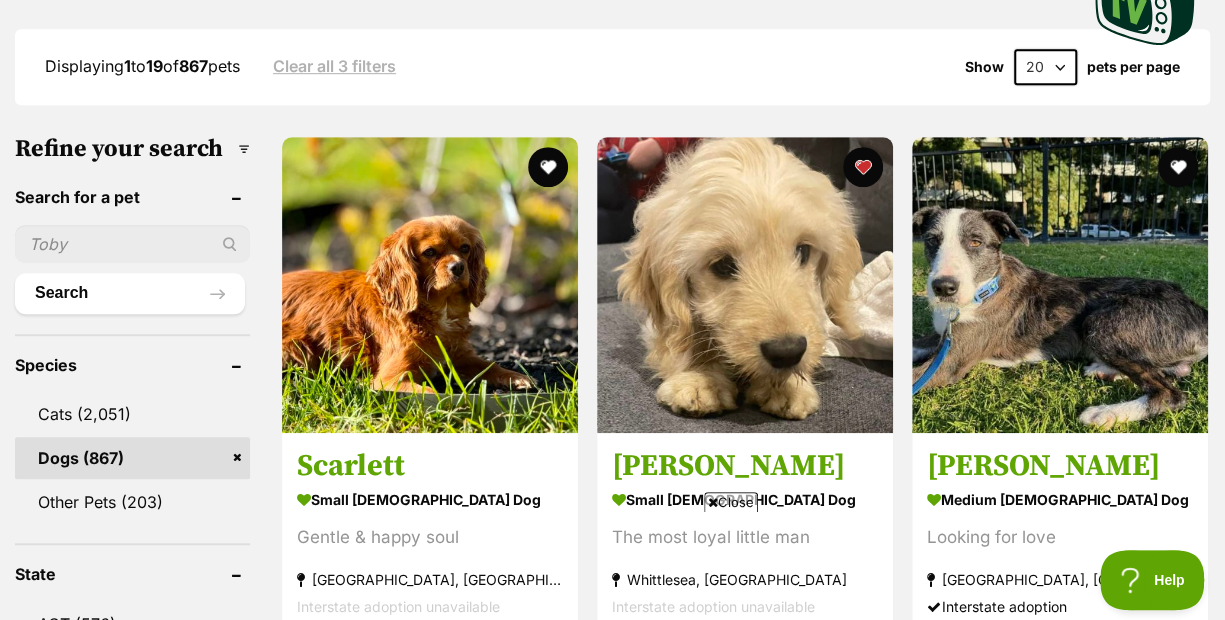 click on "Close" at bounding box center [731, 502] 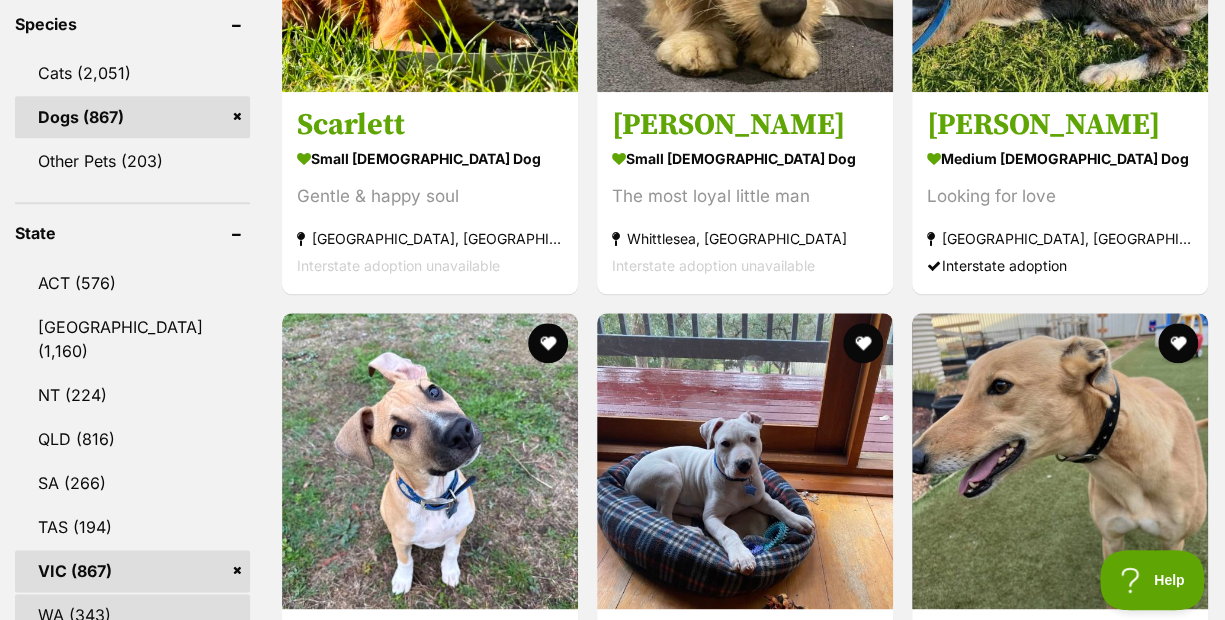 scroll, scrollTop: 945, scrollLeft: 0, axis: vertical 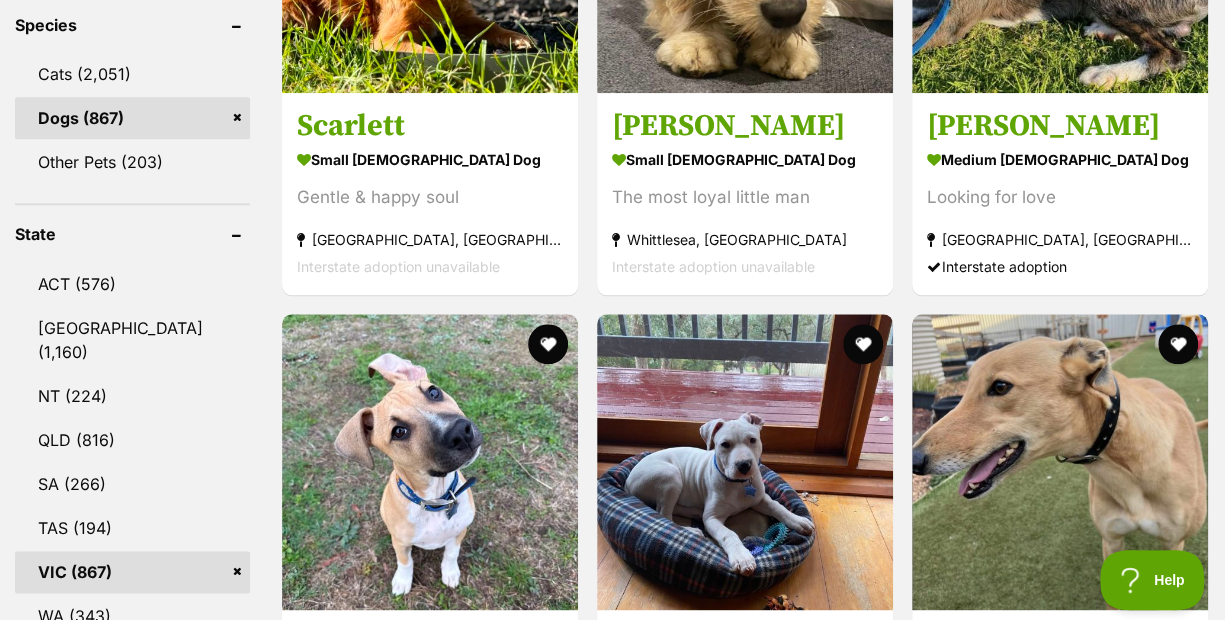 click on "VIC (867)" at bounding box center (132, 572) 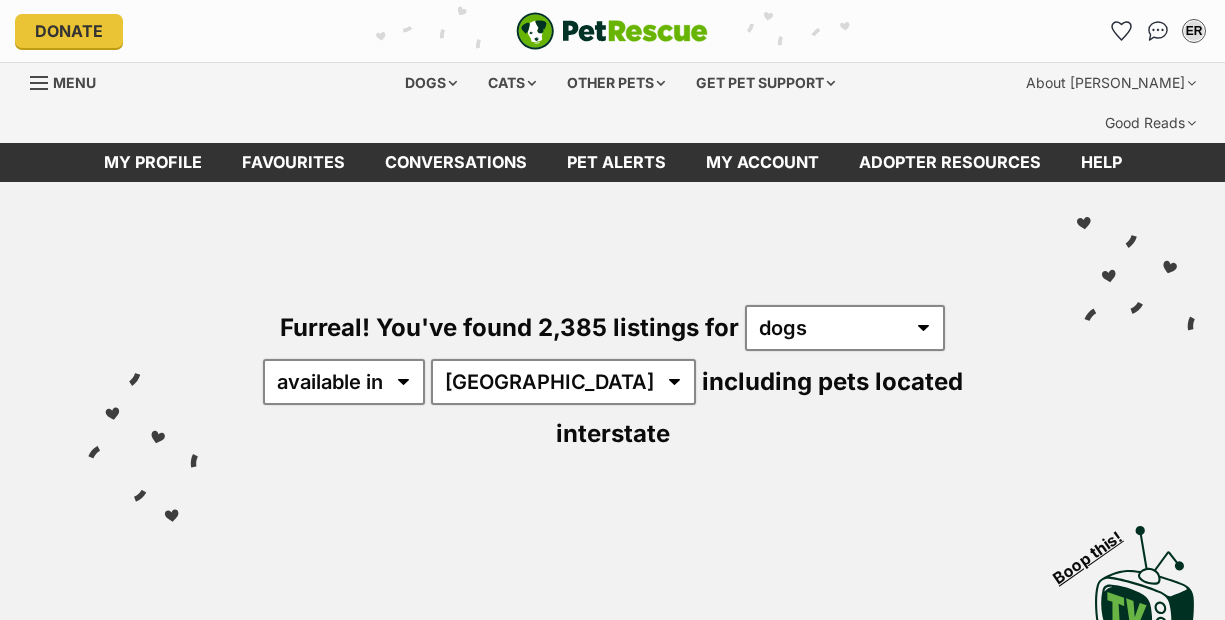 scroll, scrollTop: 0, scrollLeft: 0, axis: both 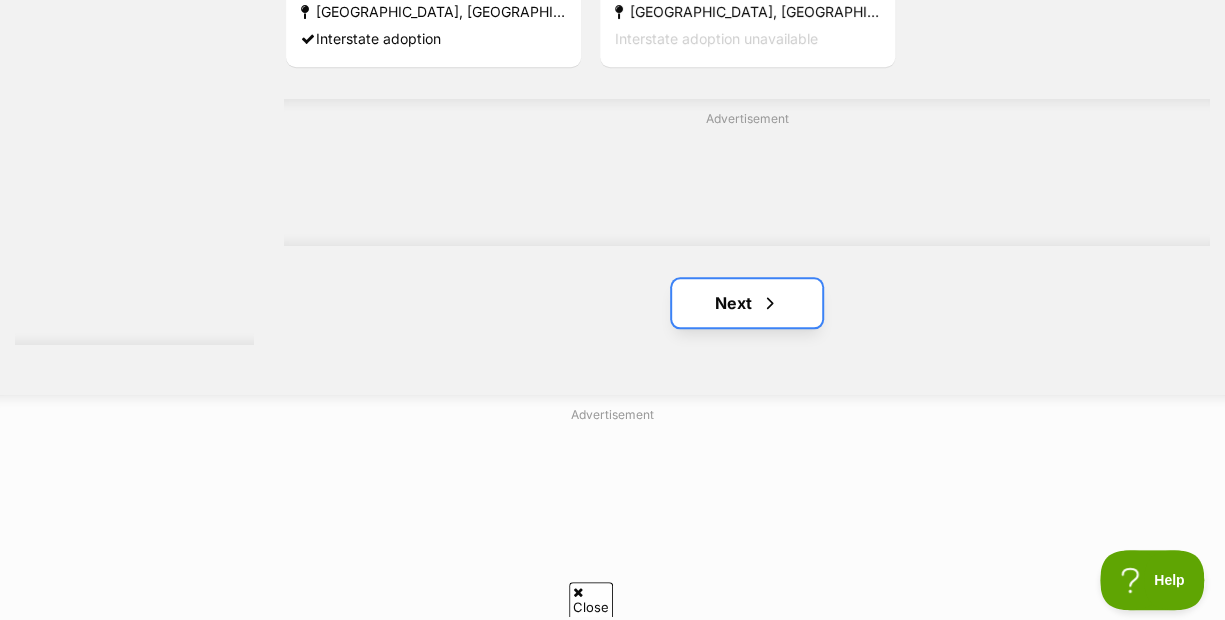 click at bounding box center (770, 303) 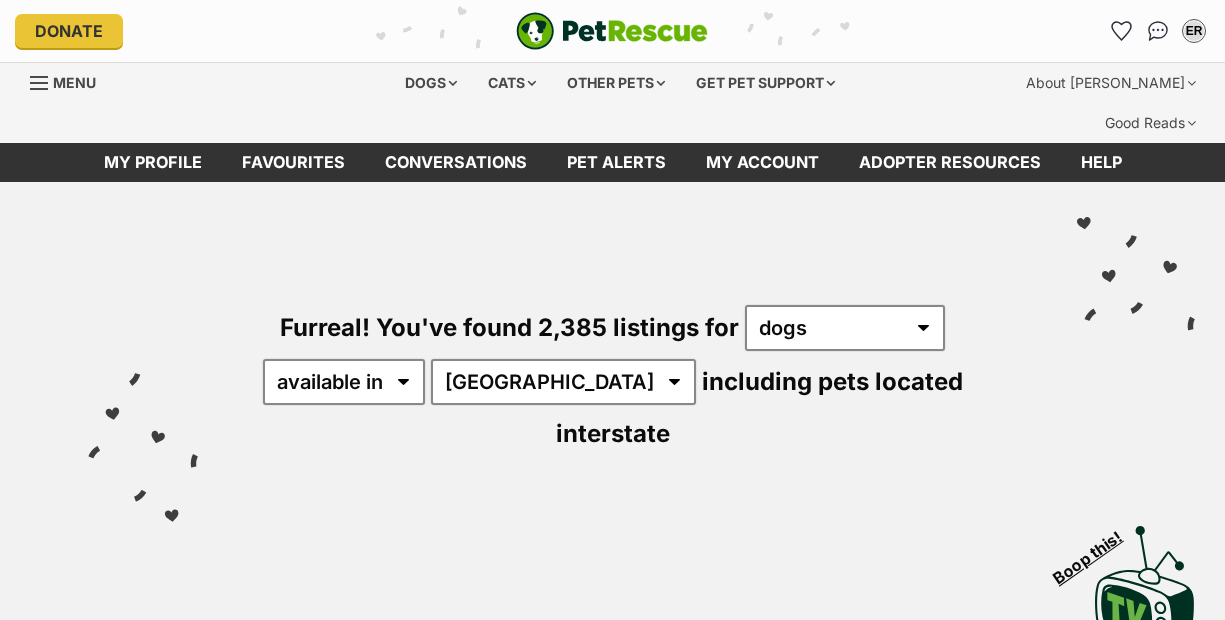scroll, scrollTop: 0, scrollLeft: 0, axis: both 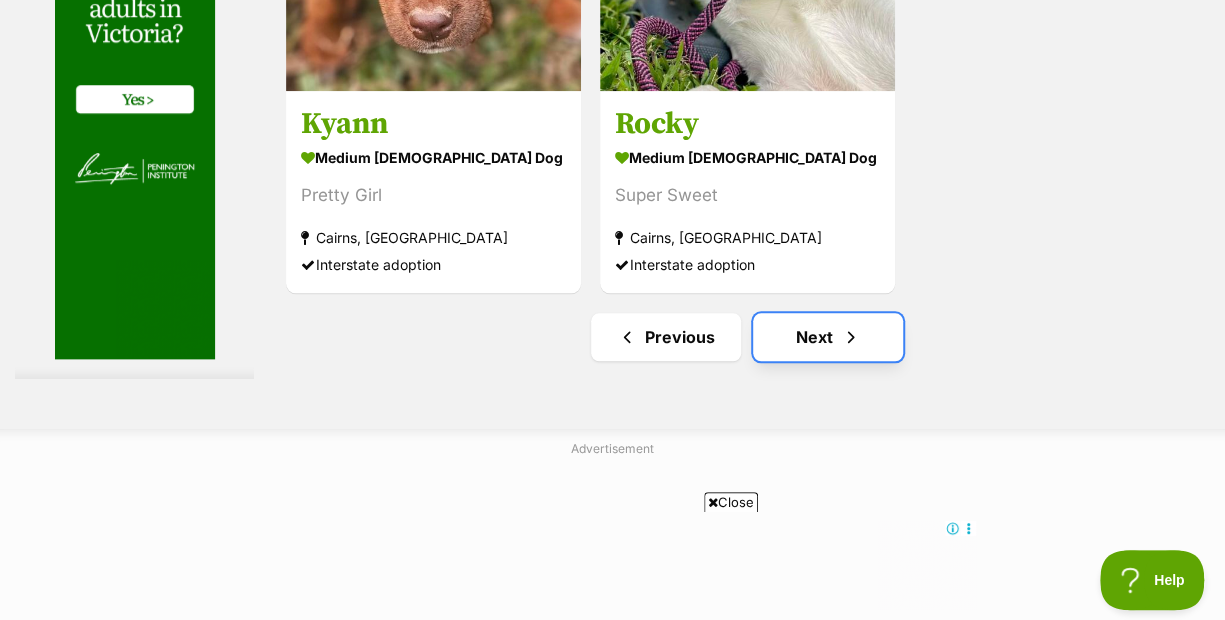 click on "Next" at bounding box center [828, 337] 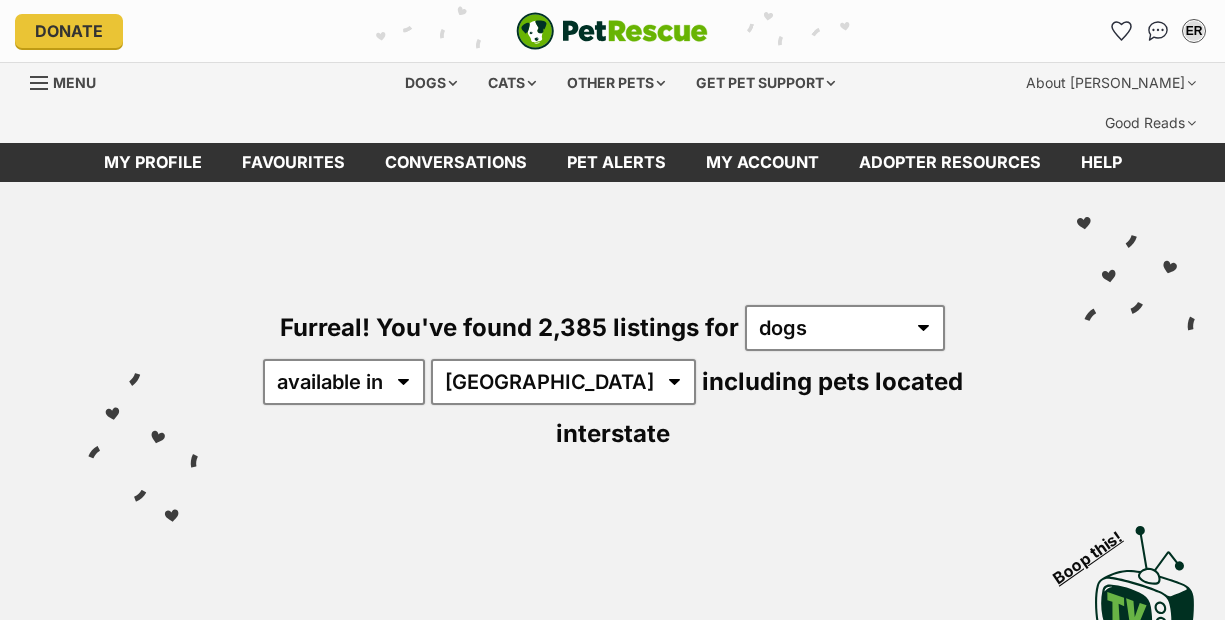 scroll, scrollTop: 0, scrollLeft: 0, axis: both 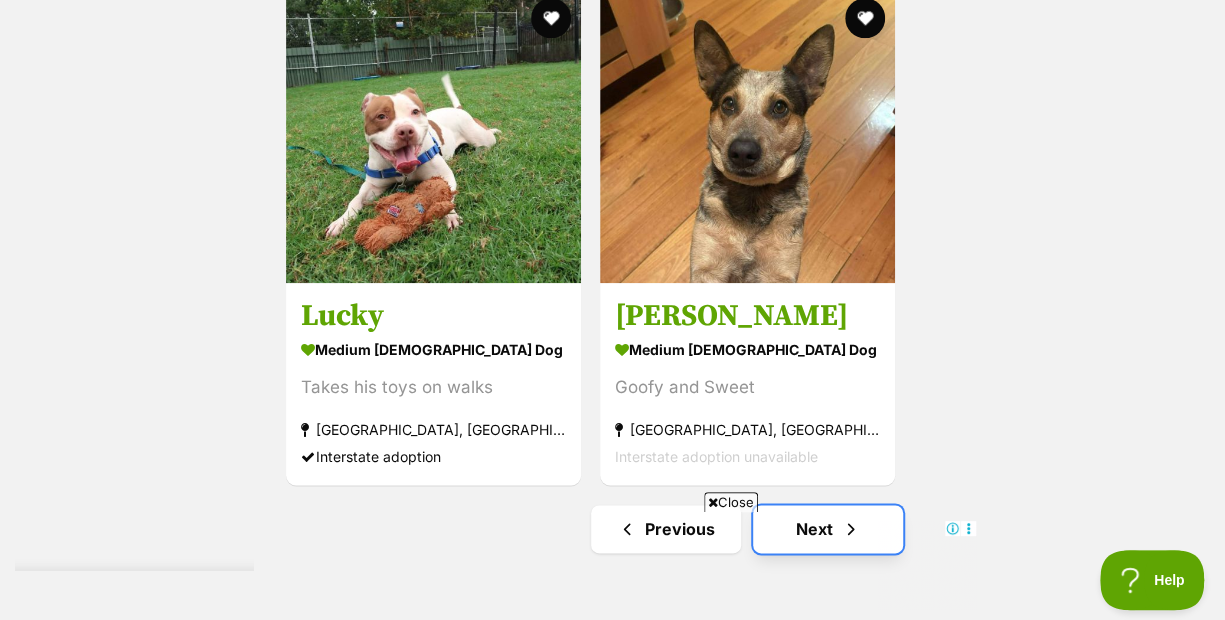click on "Next" at bounding box center (828, 529) 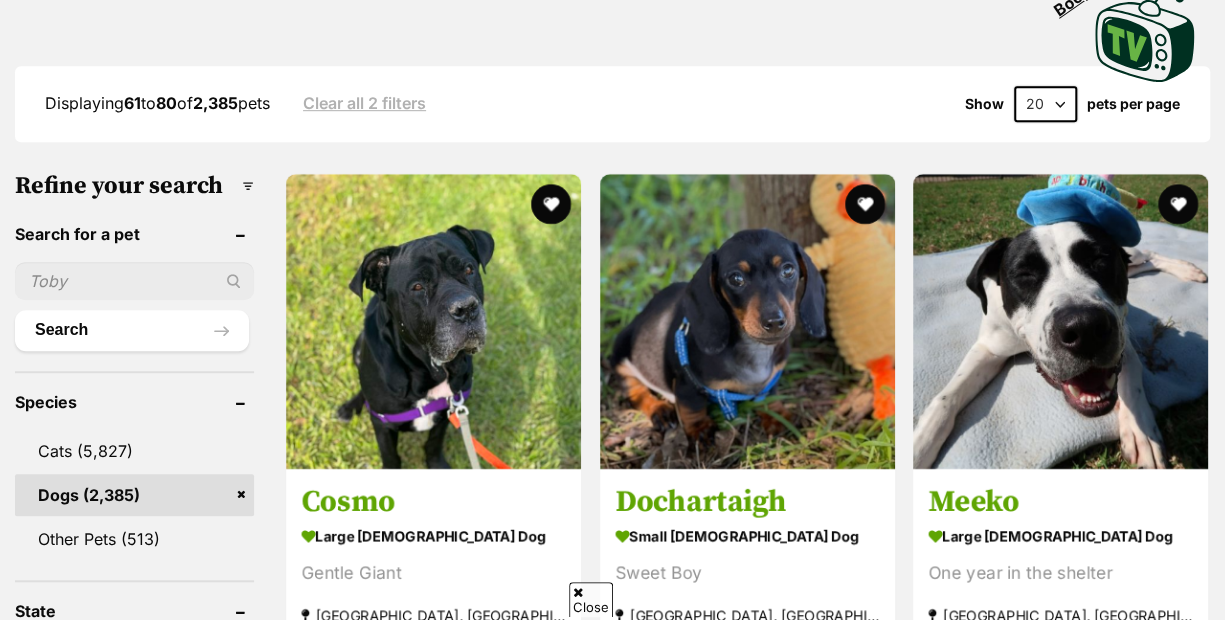 scroll, scrollTop: 568, scrollLeft: 0, axis: vertical 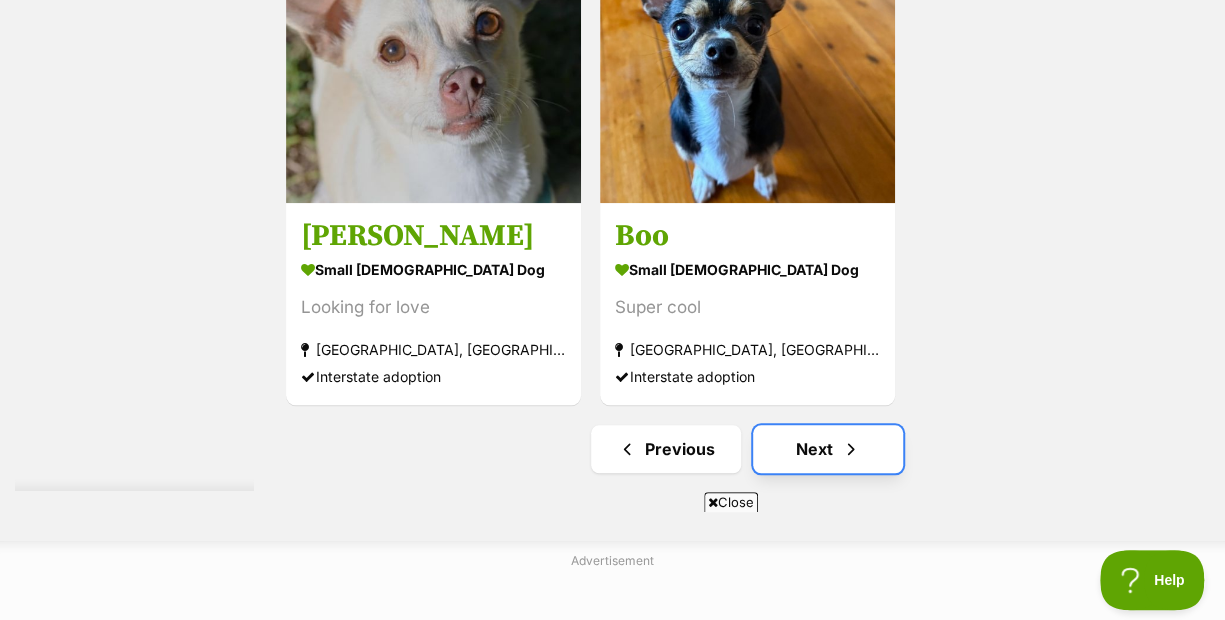 click at bounding box center [851, 449] 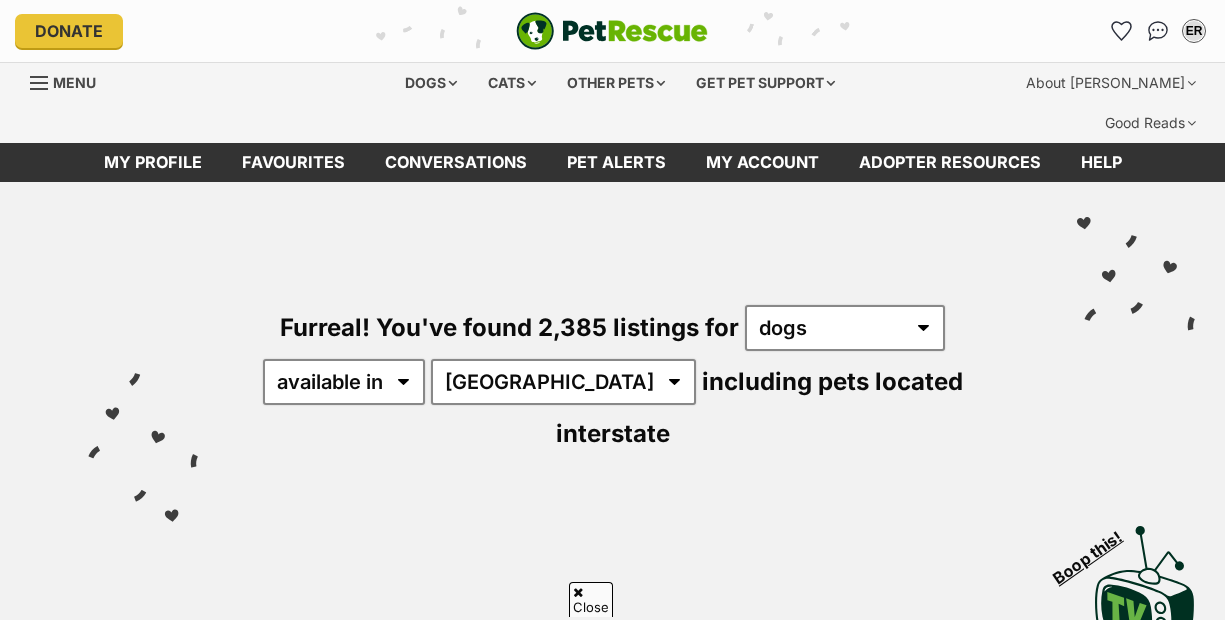 scroll, scrollTop: 608, scrollLeft: 0, axis: vertical 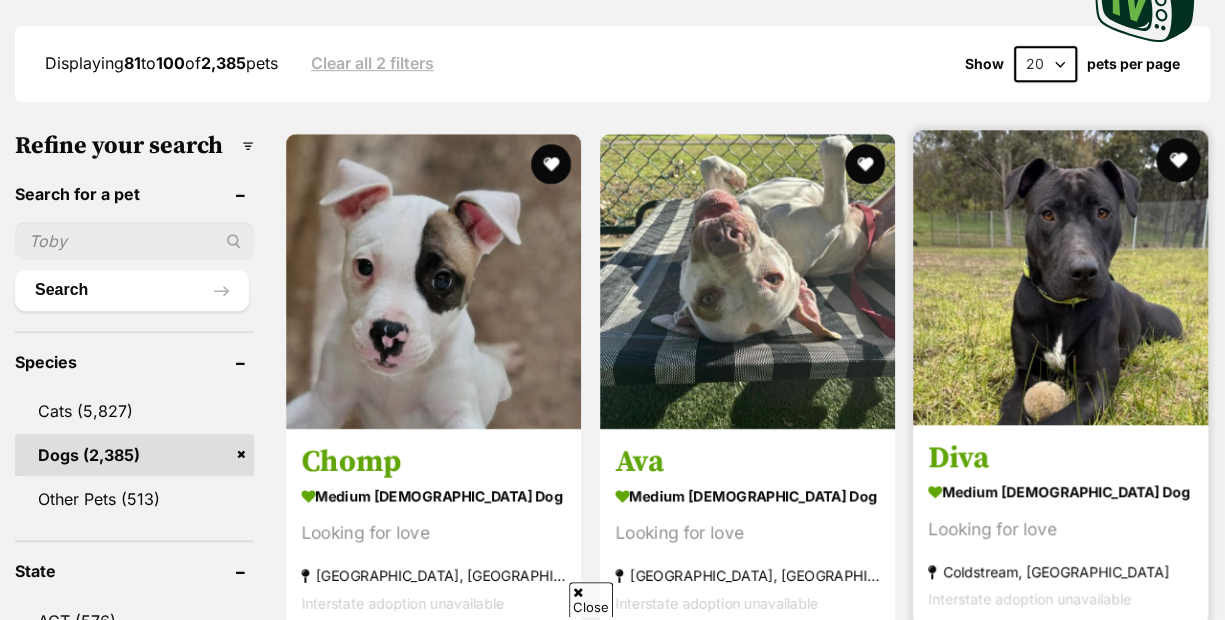 click at bounding box center (1178, 160) 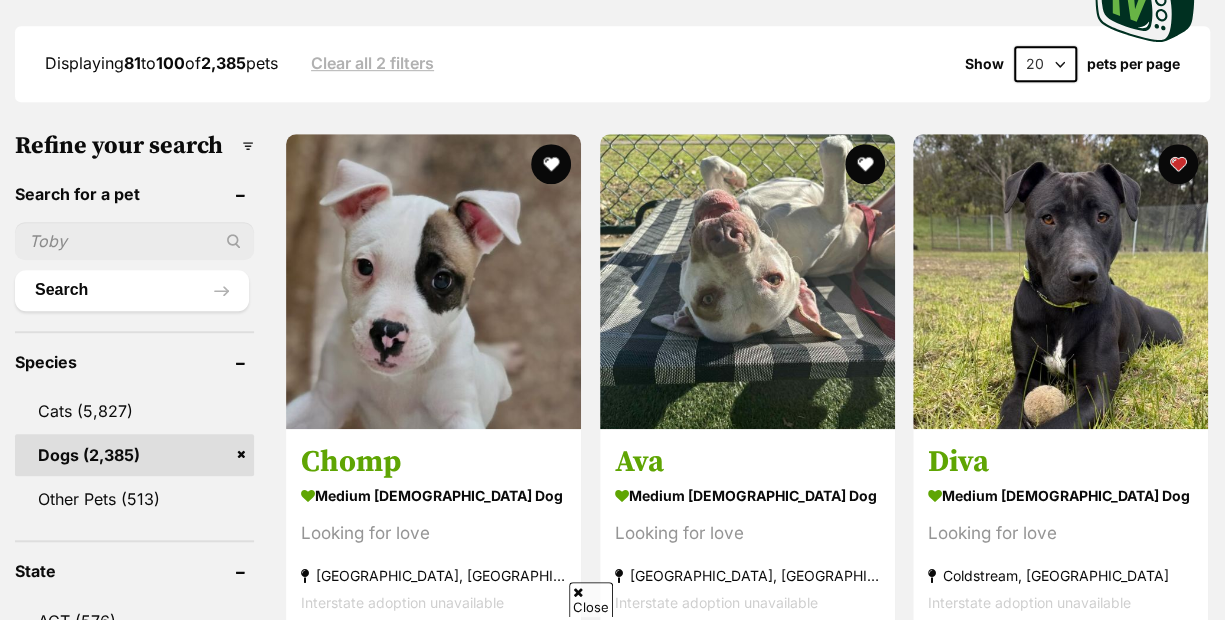 scroll, scrollTop: 608, scrollLeft: 0, axis: vertical 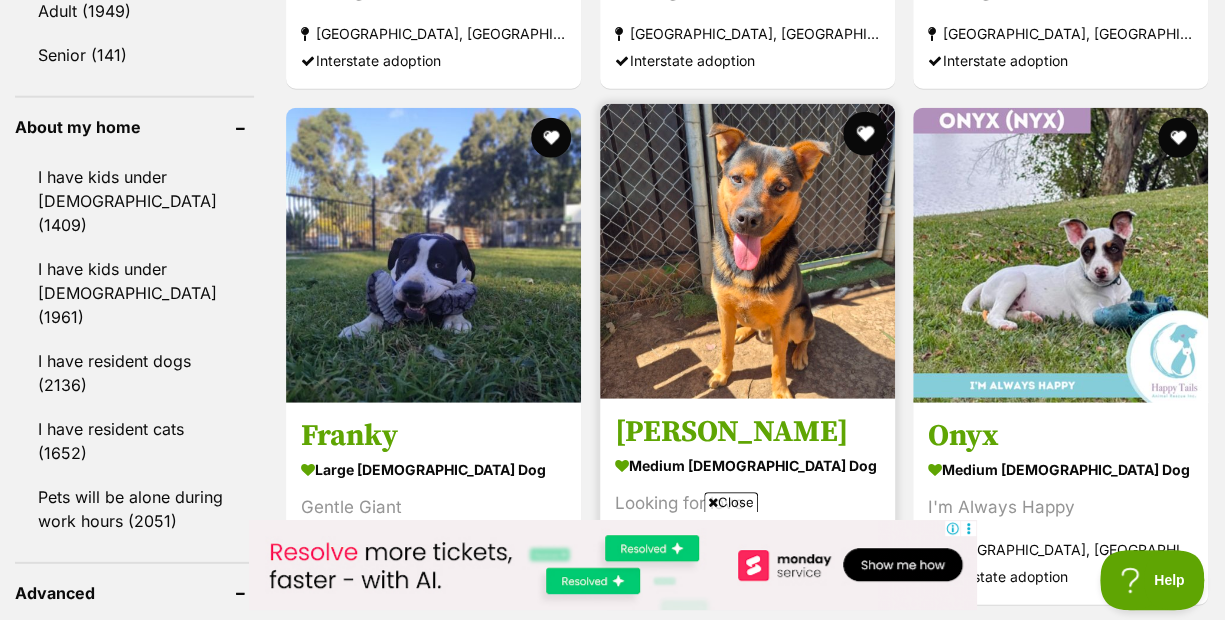 click at bounding box center (864, 134) 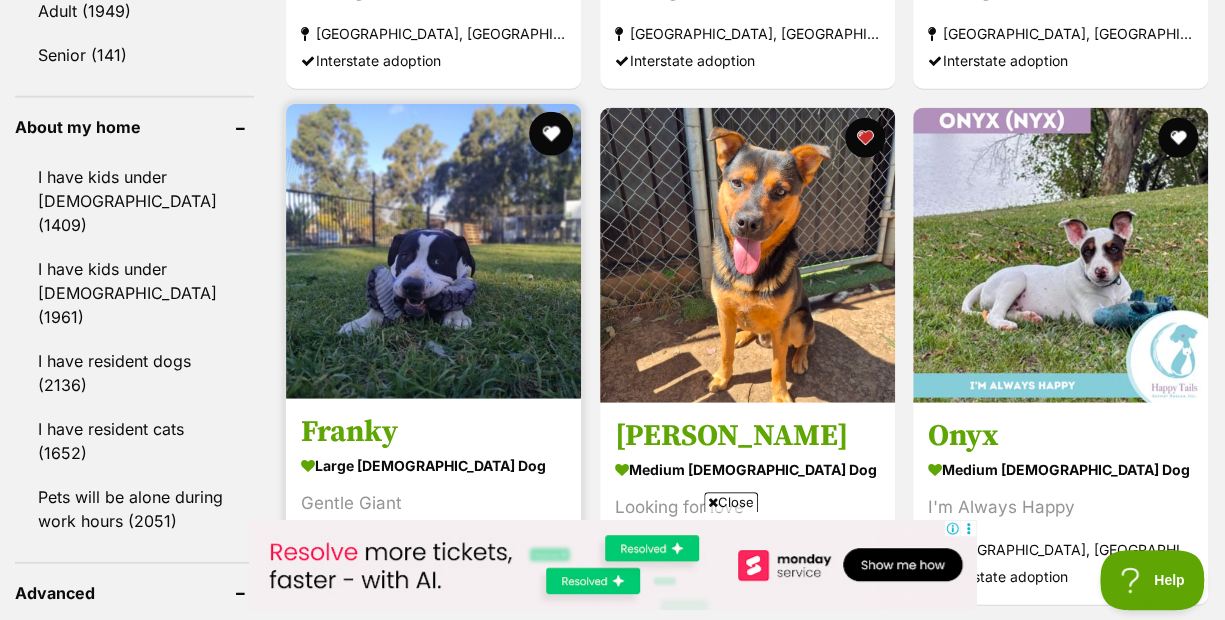 click at bounding box center [551, 134] 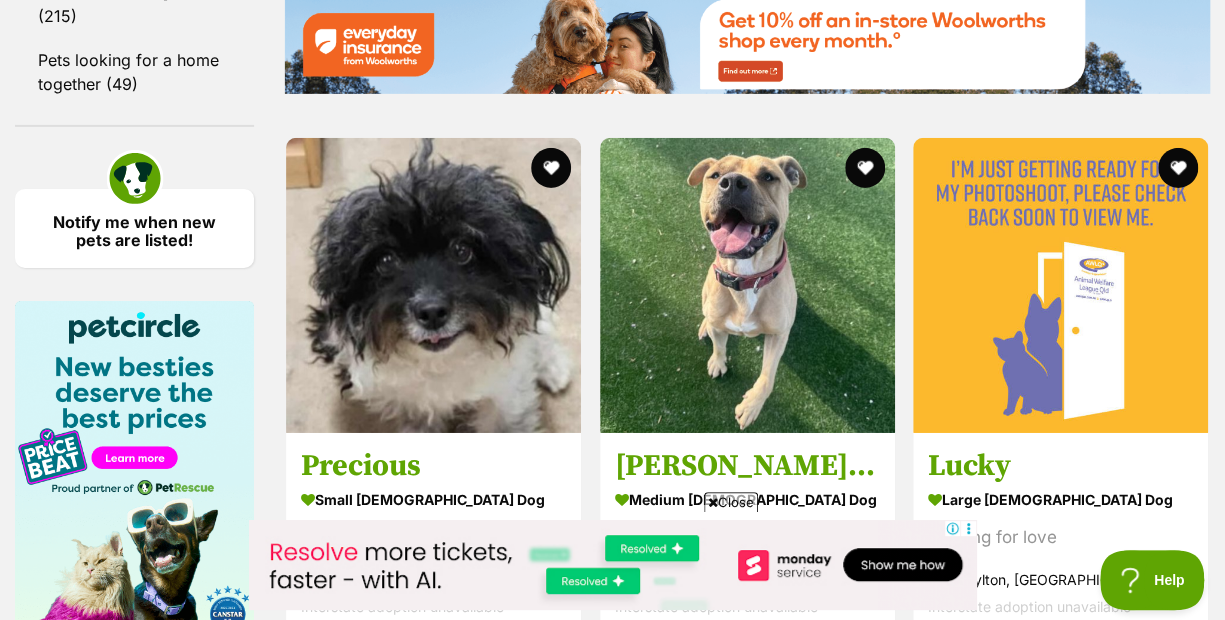 scroll, scrollTop: 3049, scrollLeft: 0, axis: vertical 